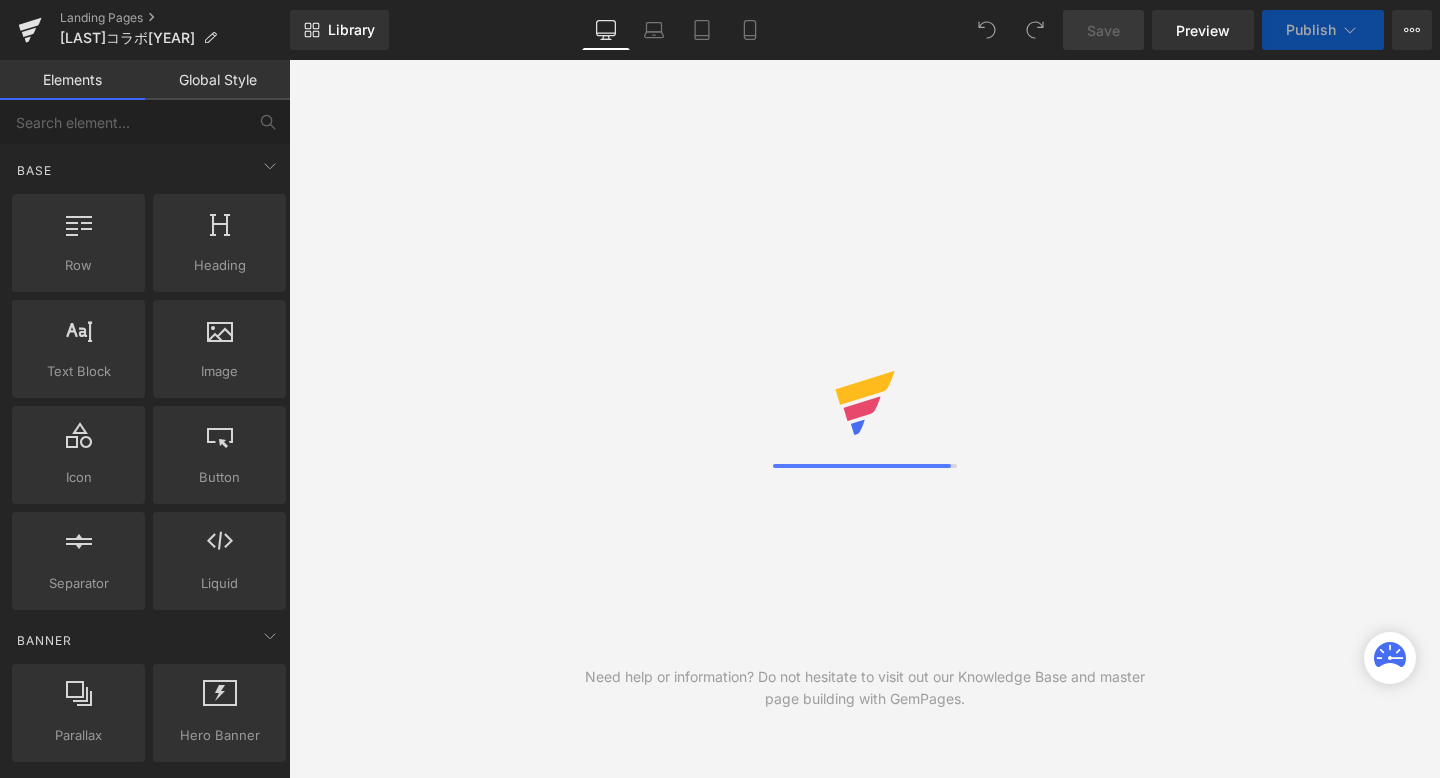 scroll, scrollTop: 0, scrollLeft: 0, axis: both 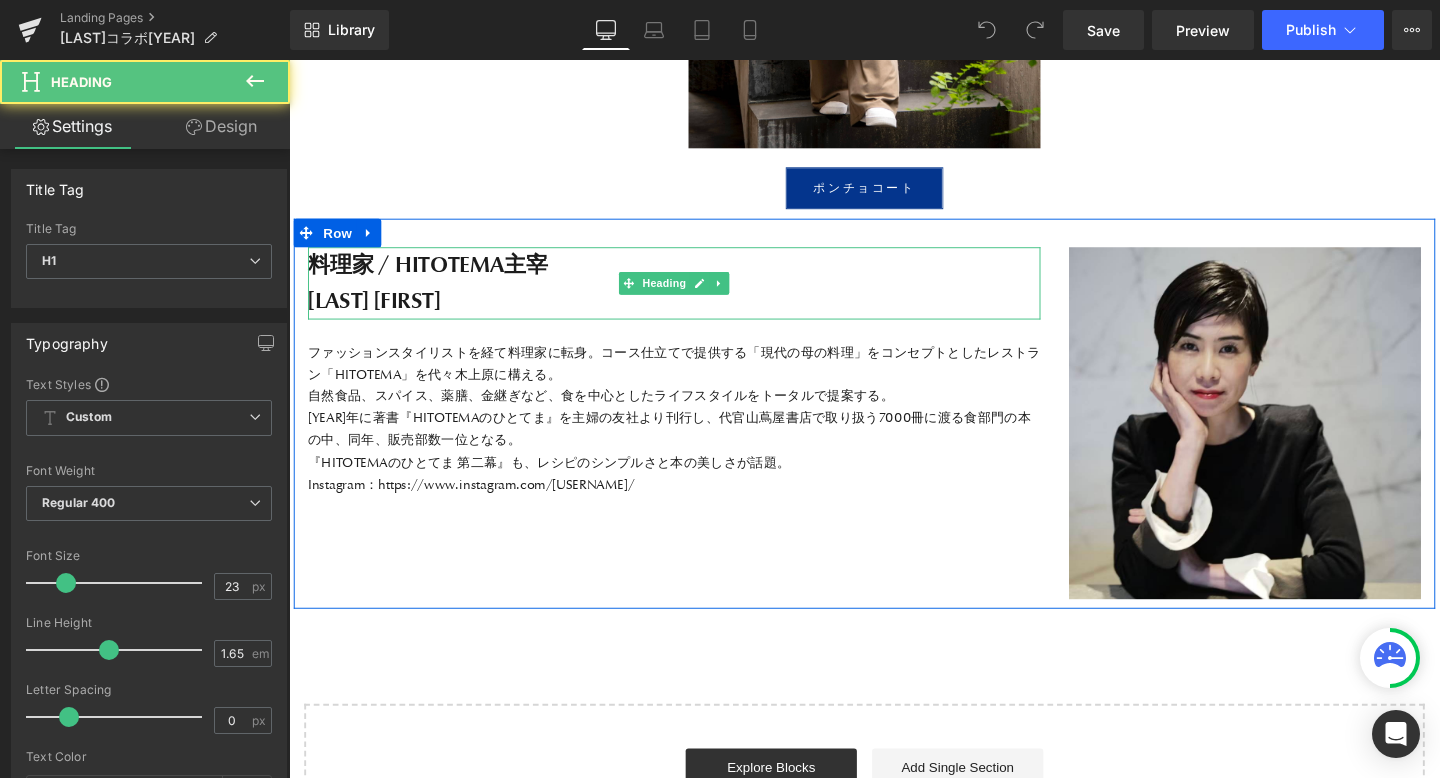 click on "料理家 / HITOTEMA主宰" at bounding box center [435, 275] 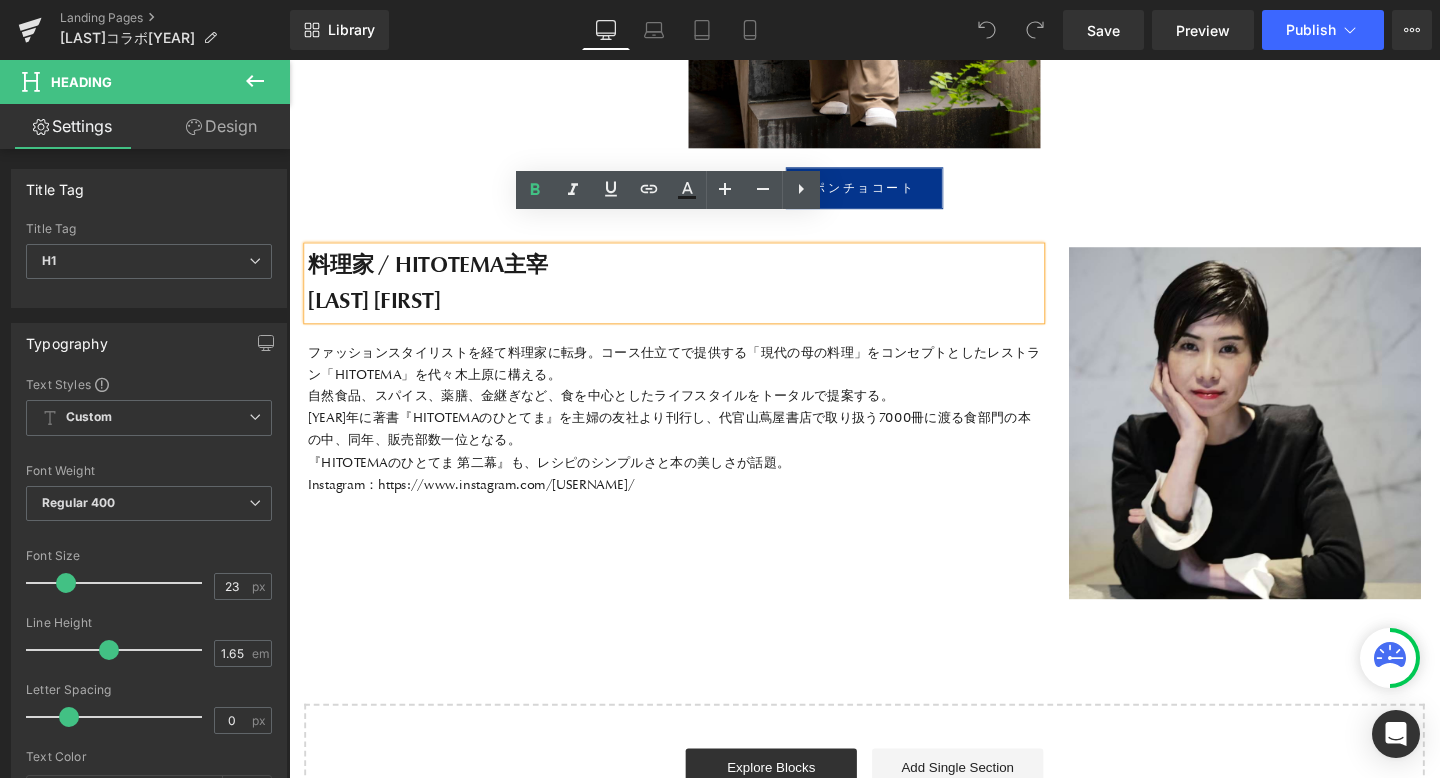 drag, startPoint x: 583, startPoint y: 240, endPoint x: 305, endPoint y: 240, distance: 278 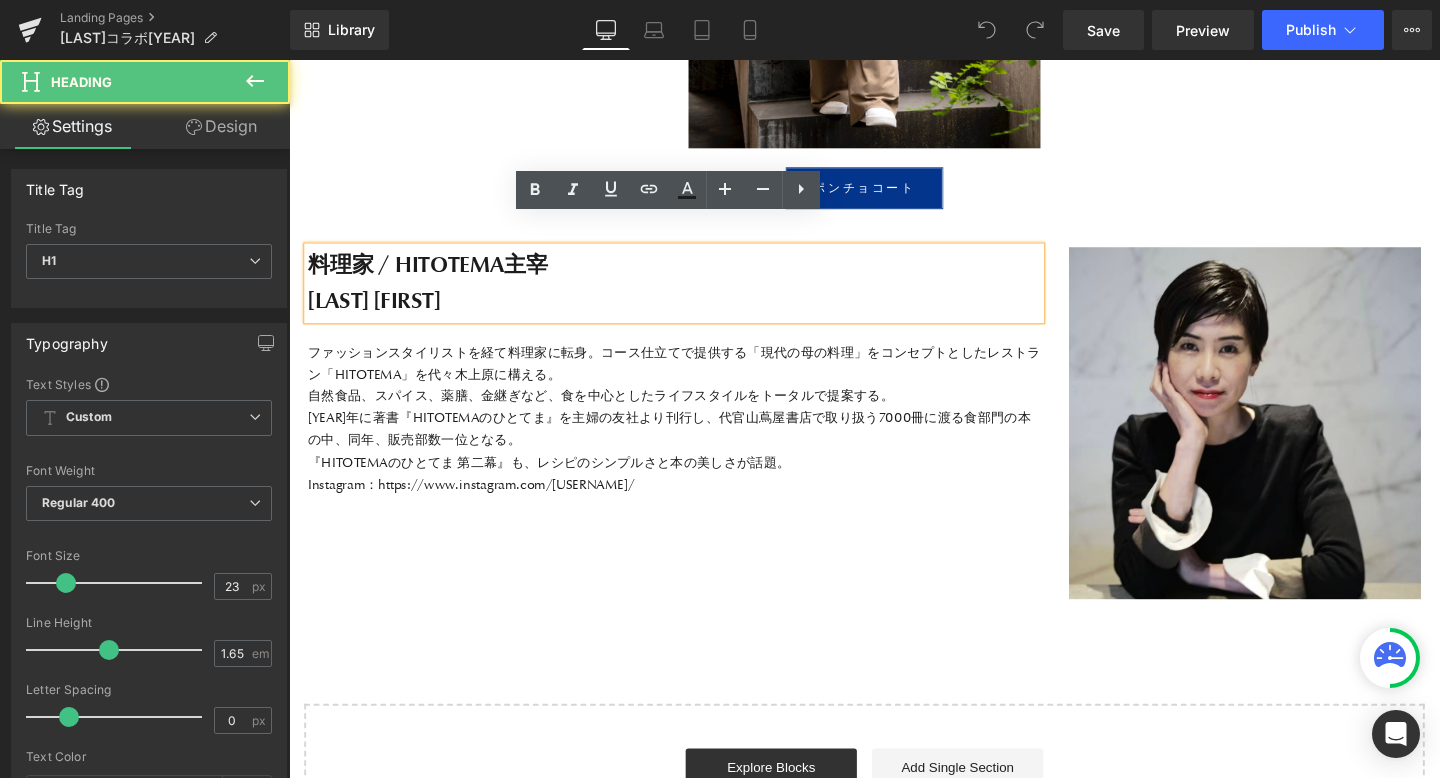 click on "料理家 / HITOTEMA主宰　 [LAST] [FIRST]" at bounding box center [694, 295] 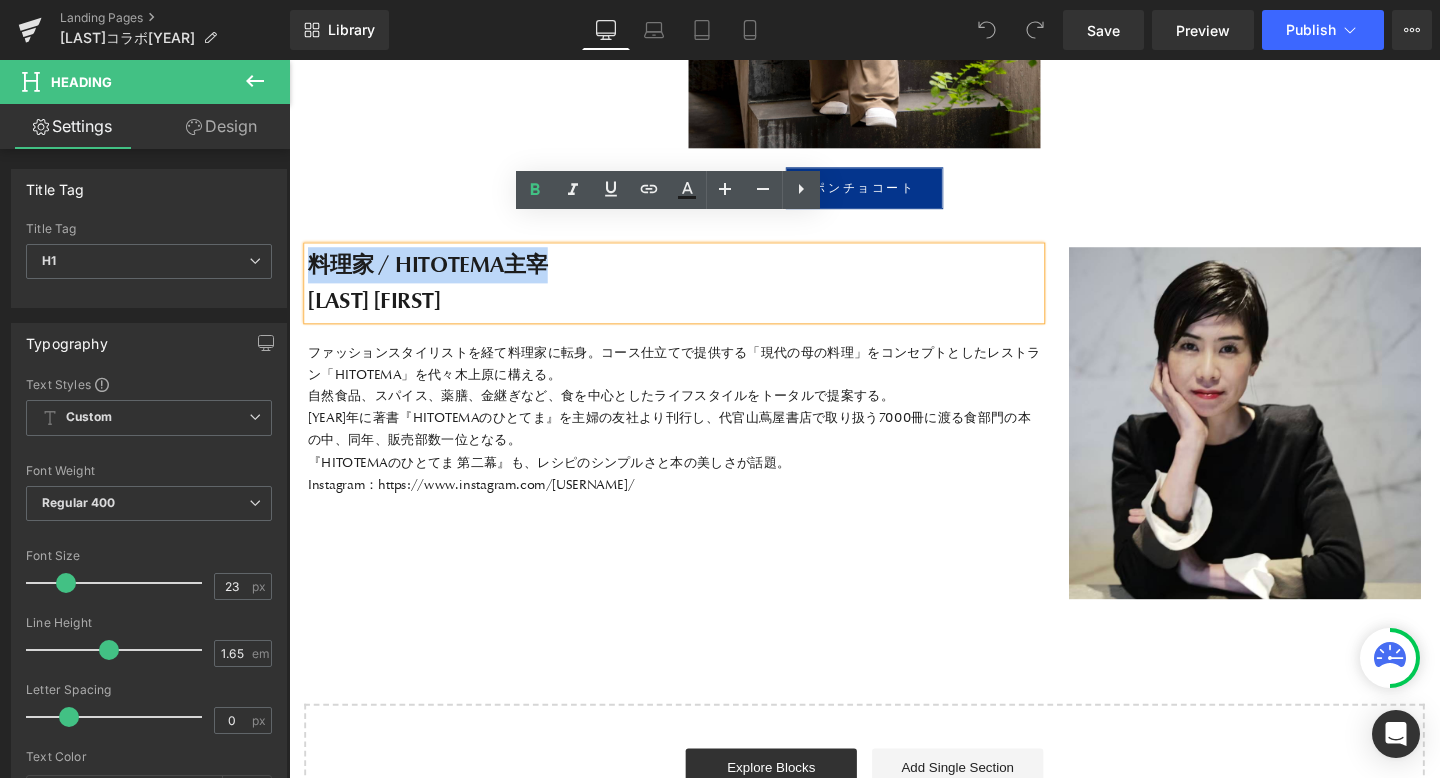 drag, startPoint x: 589, startPoint y: 241, endPoint x: 296, endPoint y: 238, distance: 293.01535 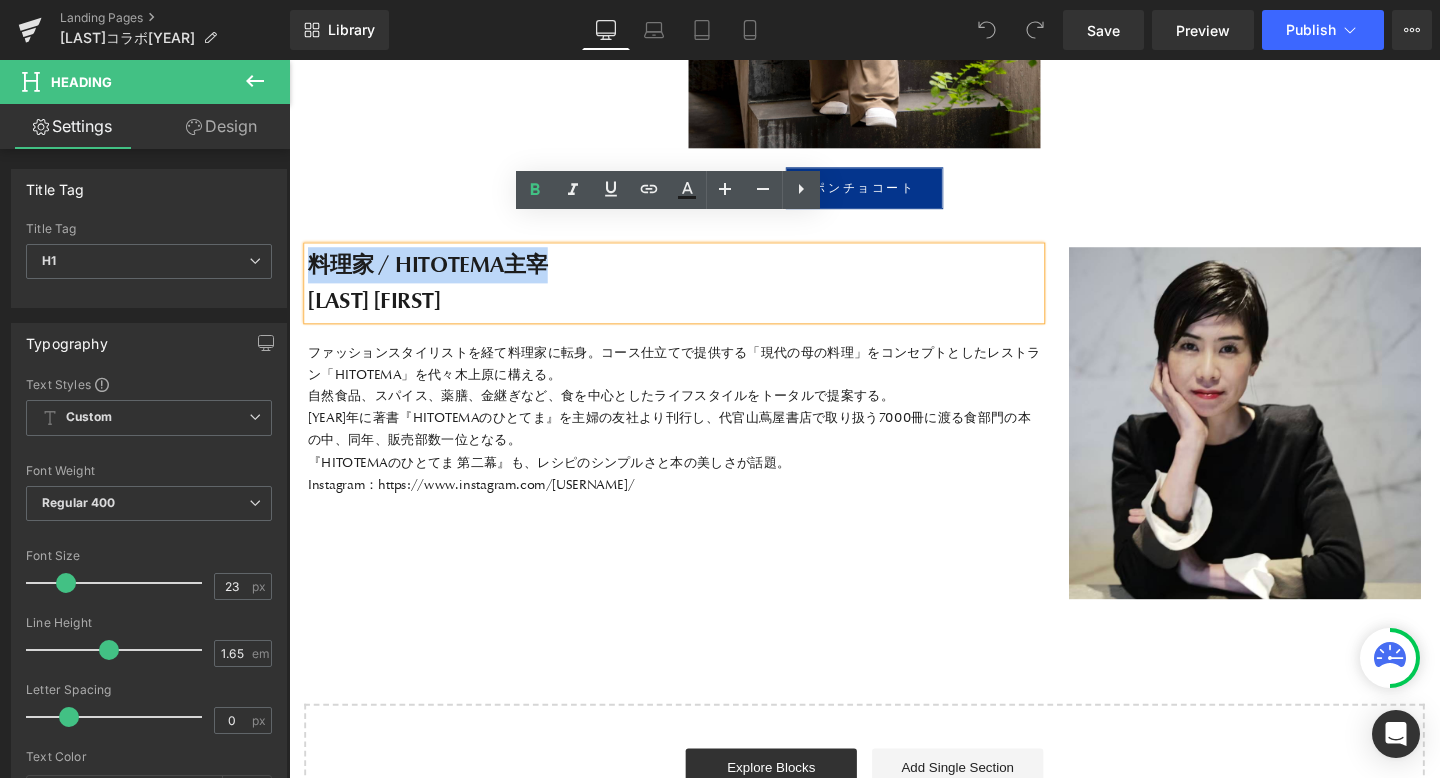 click on "料理家 / HITOTEMA主宰　 [LAST] [FIRST] Heading         ファッションスタイリストを経て料理家に転身。コース仕立てで提供する「現代の母の料理」をコンセプトとしたレストラン「HITOTEMA」を代々木上原に構える。 自然食品、スパイス、薬膳、金継ぎなど、食を中心としたライフスタイルをトータルで提案する。 [YEAR]年に著書『HITOTEMAのひとてま』を主婦の友社より刊行し、代官山蔦屋書店で取り扱う7000冊に渡る食部門の本の中、同年、販売部数一位となる。  『HITOTEMAのひとてま 第二幕』も、レシピのシンプルさと本の美しさが話題。 Instagram： https://www.instagram.com/naokotanijiri/ Text Block" at bounding box center (694, 399) 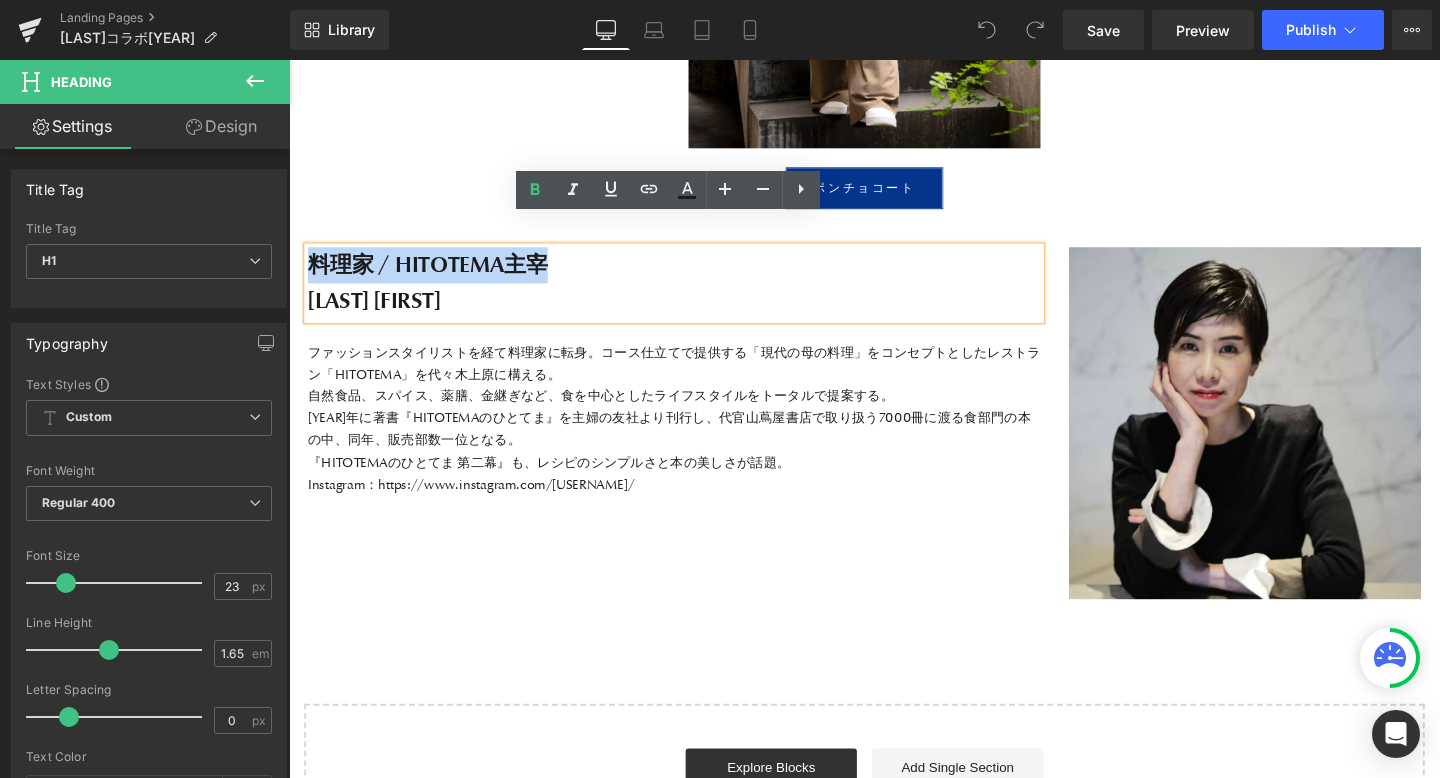 paste 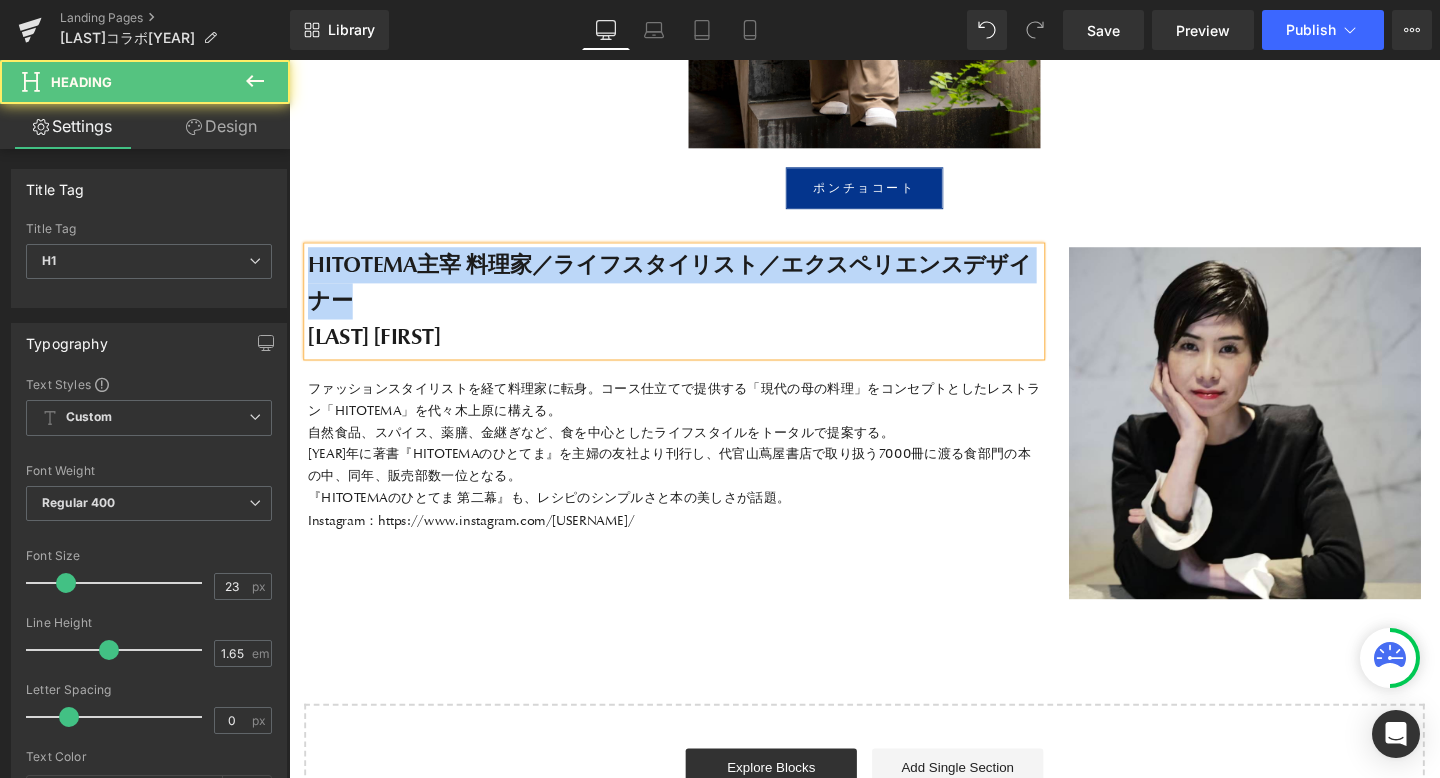 drag, startPoint x: 365, startPoint y: 280, endPoint x: 302, endPoint y: 238, distance: 75.716576 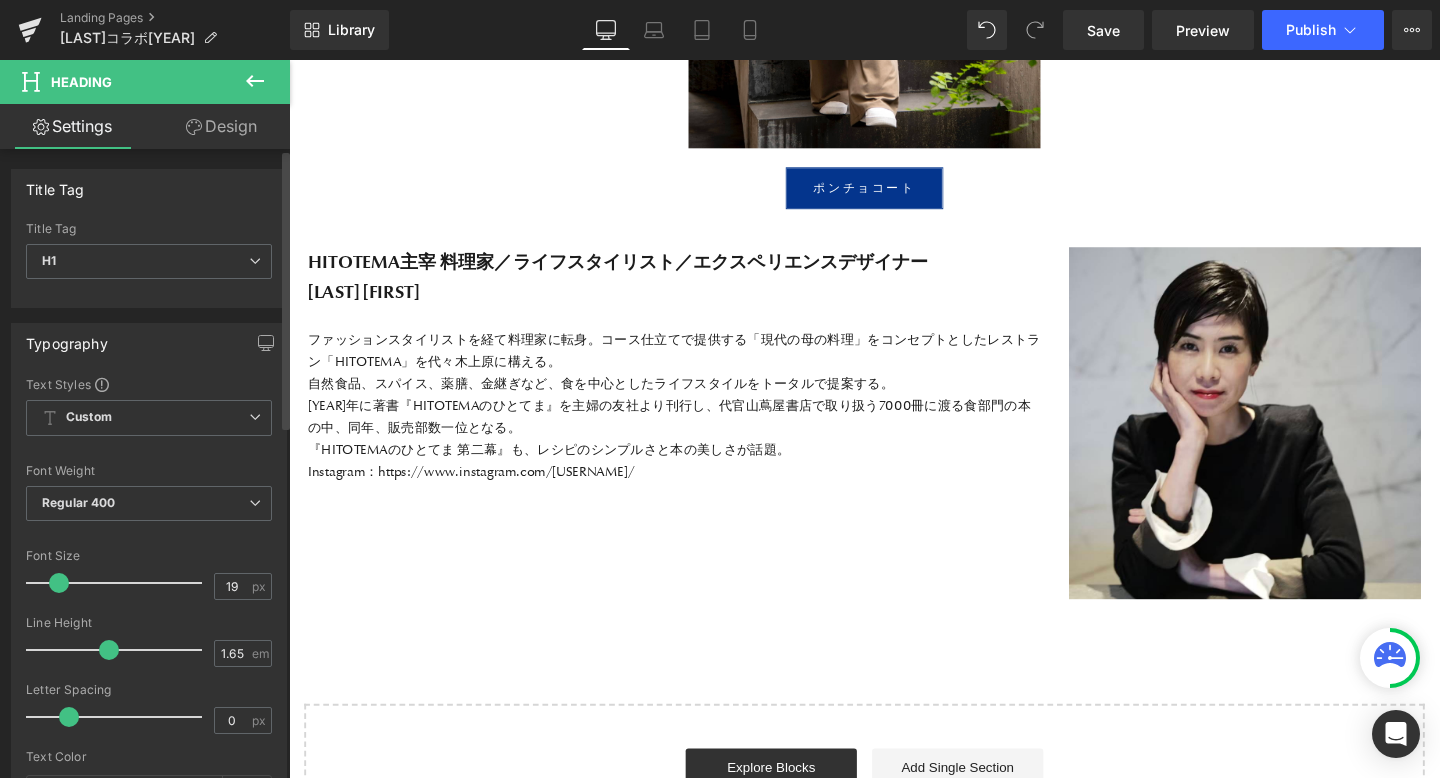 type on "18" 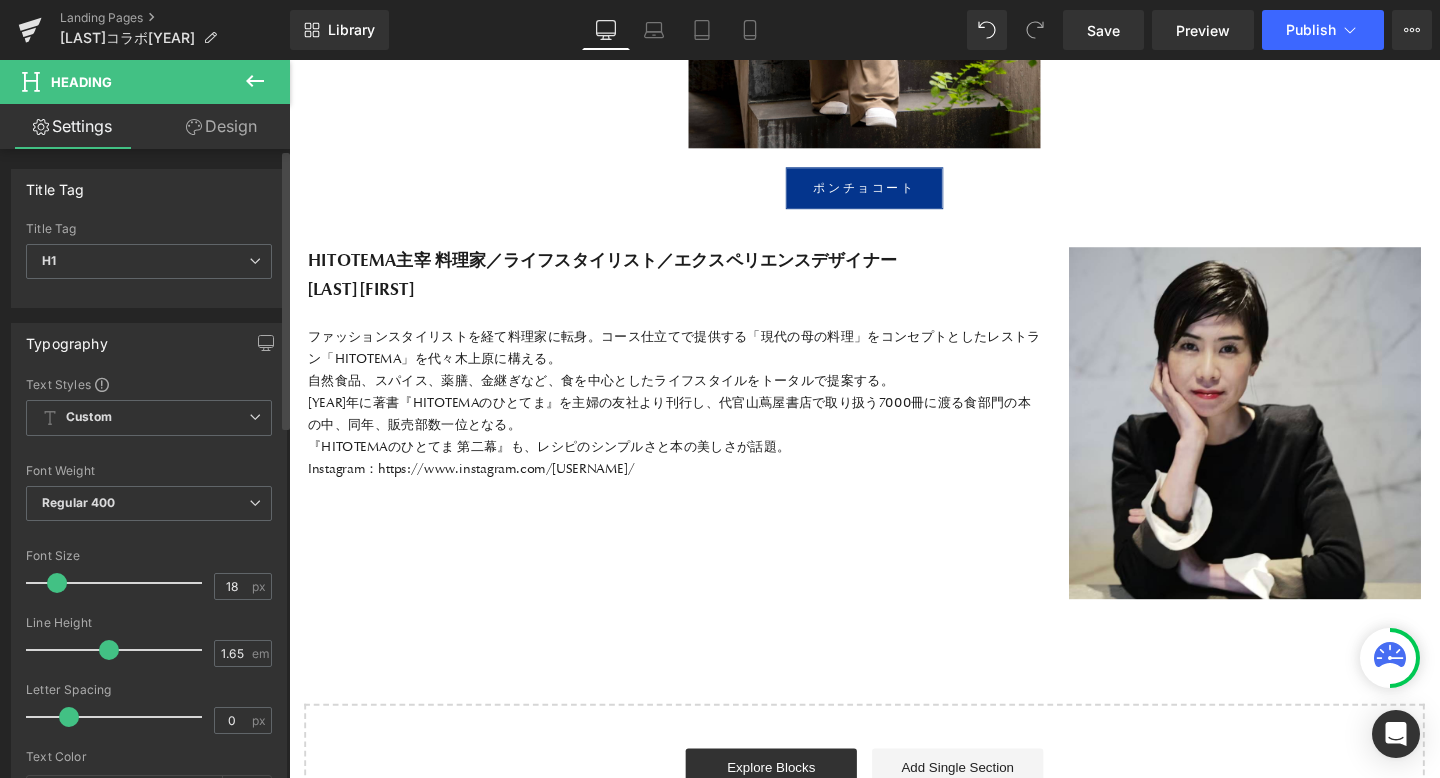 click at bounding box center (57, 583) 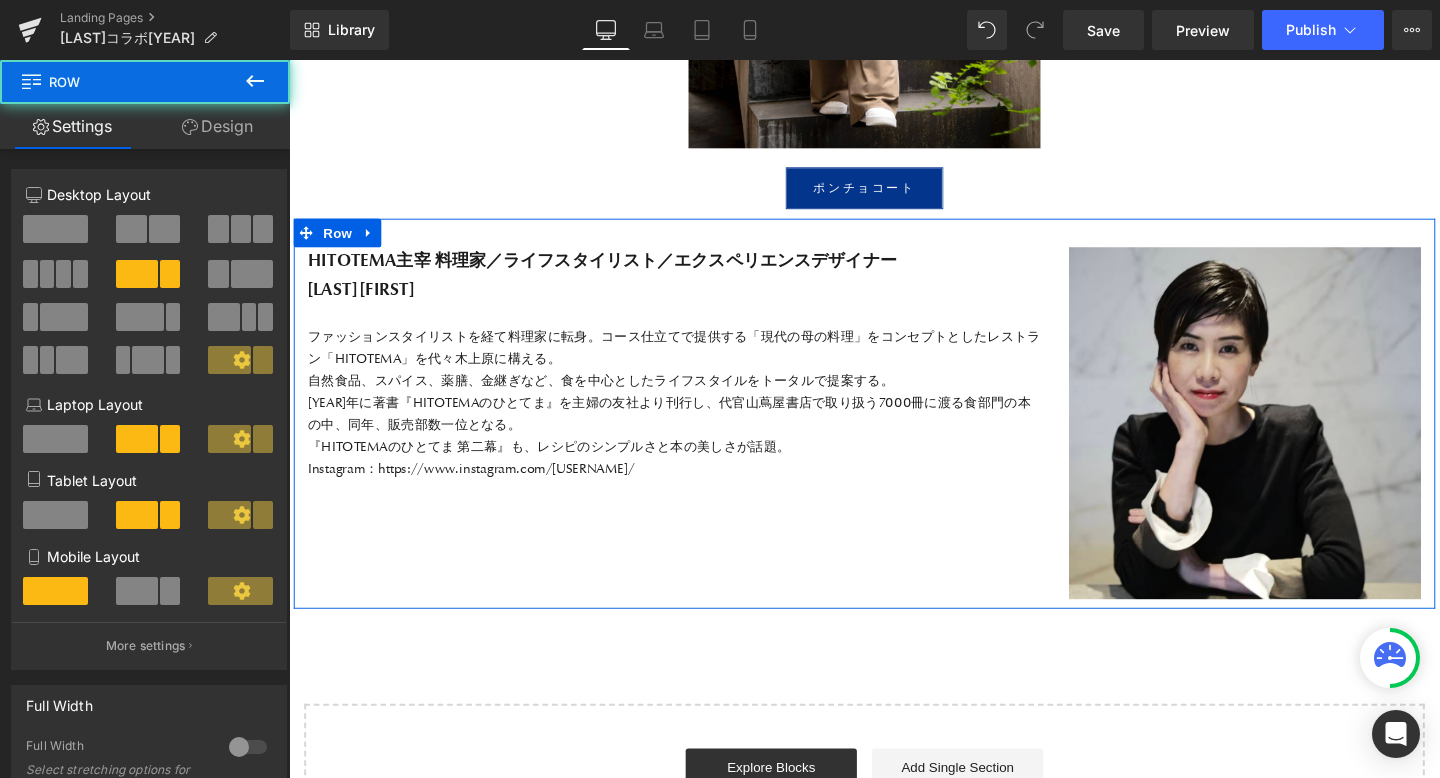 click on "HITOTEMA主宰 料理家／ライフスタイリスト／エクスペリエンスデザイナー　 [LAST] [FIRST] Heading         ファッションスタイリストを経て料理家に転身。コース仕立てで提供する「現代の母の料理」をコンセプトとしたレストラン「HITOTEMA」を代々木上原に構える。 自然食品、スパイス、薬膳、金継ぎなど、食を中心としたライフスタイルをトータルで提案する。 [YEAR]年に著書『HITOTEMAのひとてま』を主婦の友社より刊行し、代官山蔦屋書店で取り扱う7000冊に渡る食部門の本の中、同年、販売部数一位となる。  『HITOTEMAのひとてま 第二幕』も、レシピのシンプルさと本の美しさが話題。 Instagram： https://www.instagram.com/naokotanijiri/ Text Block         Image         Row" at bounding box center [894, 432] 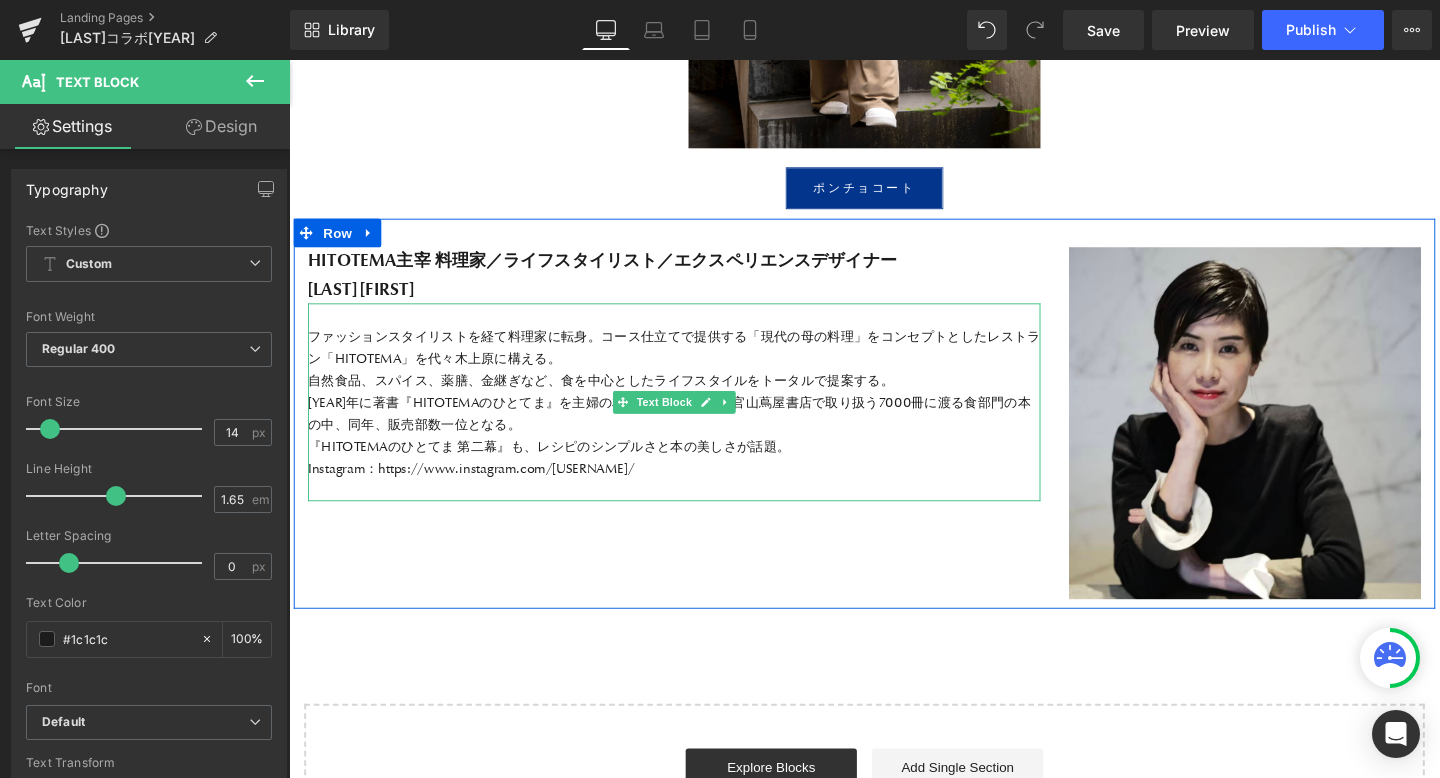 drag, startPoint x: 315, startPoint y: 315, endPoint x: 827, endPoint y: 440, distance: 527.03796 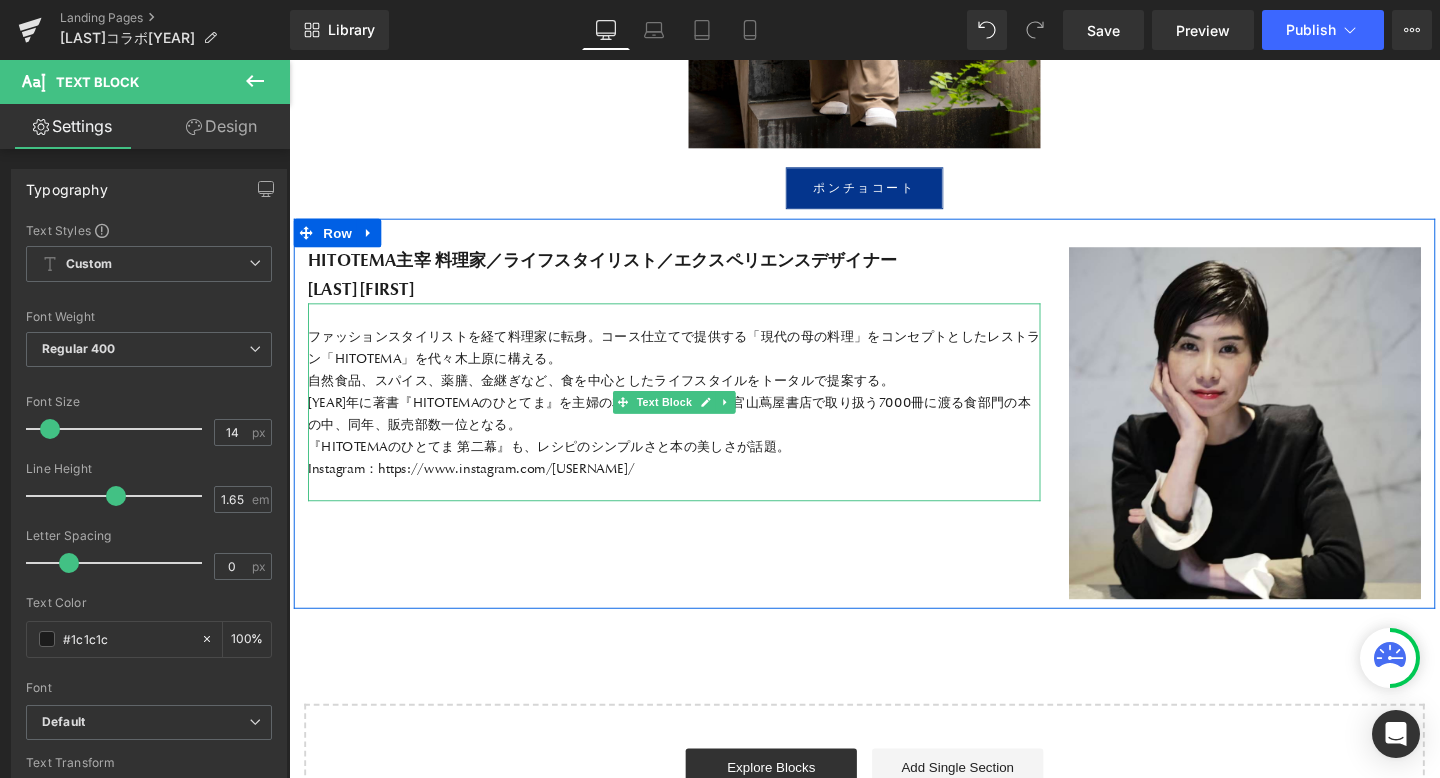 click on "ファッションスタイリストを経て料理家に転身。コース仕立てで提供する「現代の母の料理」をコンセプトとしたレストラン「HITOTEMA」を代々木上原に構える。 自然食品、スパイス、薬膳、金継ぎなど、食を中心としたライフスタイルをトータルで提案する。 [YEAR]年に著書『HITOTEMAのひとてま』を主婦の友社より刊行し、代官山蔦屋書店で取り扱う7000冊に渡る食部門の本の中、同年、販売部数一位となる。  『HITOTEMAのひとてま 第二幕』も、レシピのシンプルさと本の美しさが話題。 Instagram： https://www.instagram.com/naokotanijiri/" at bounding box center (694, 420) 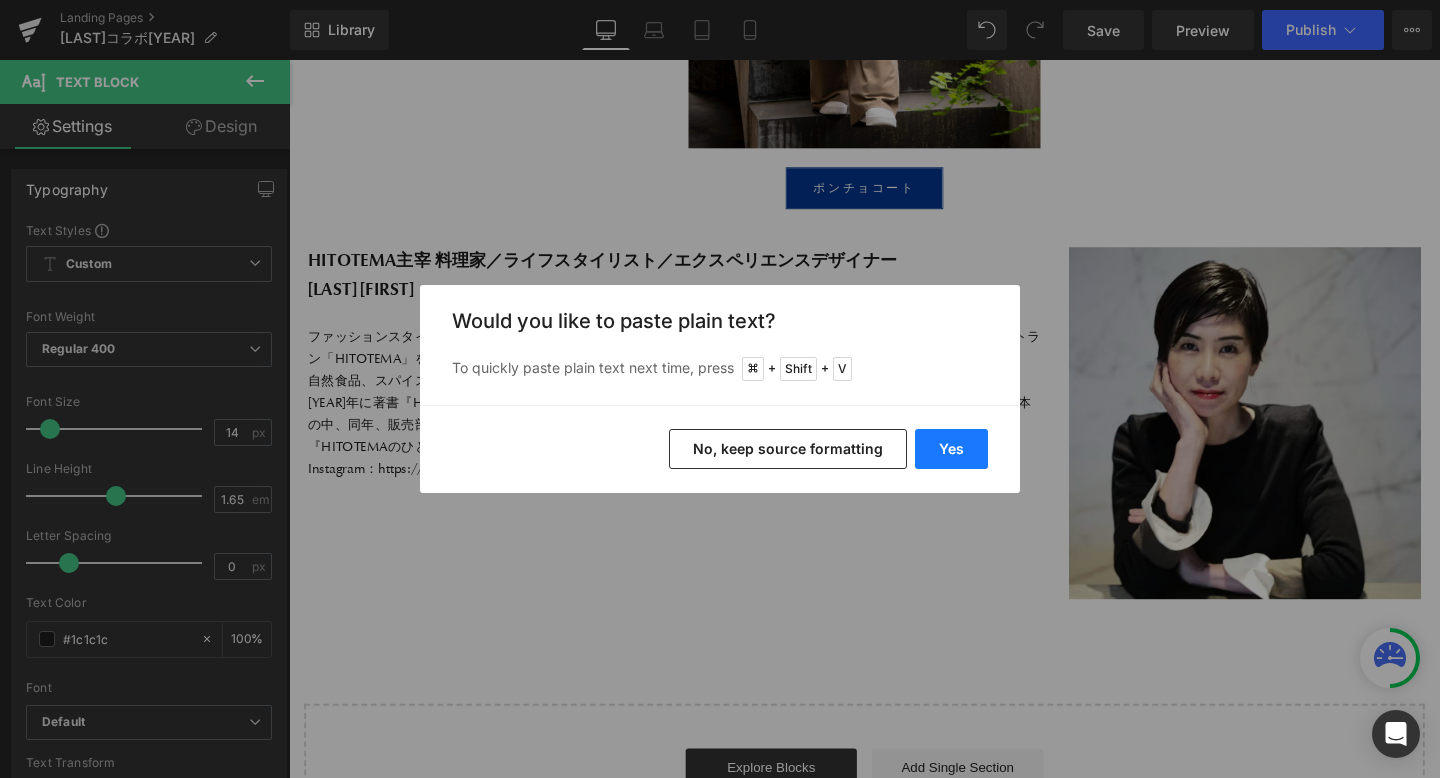 click on "Yes" at bounding box center [951, 449] 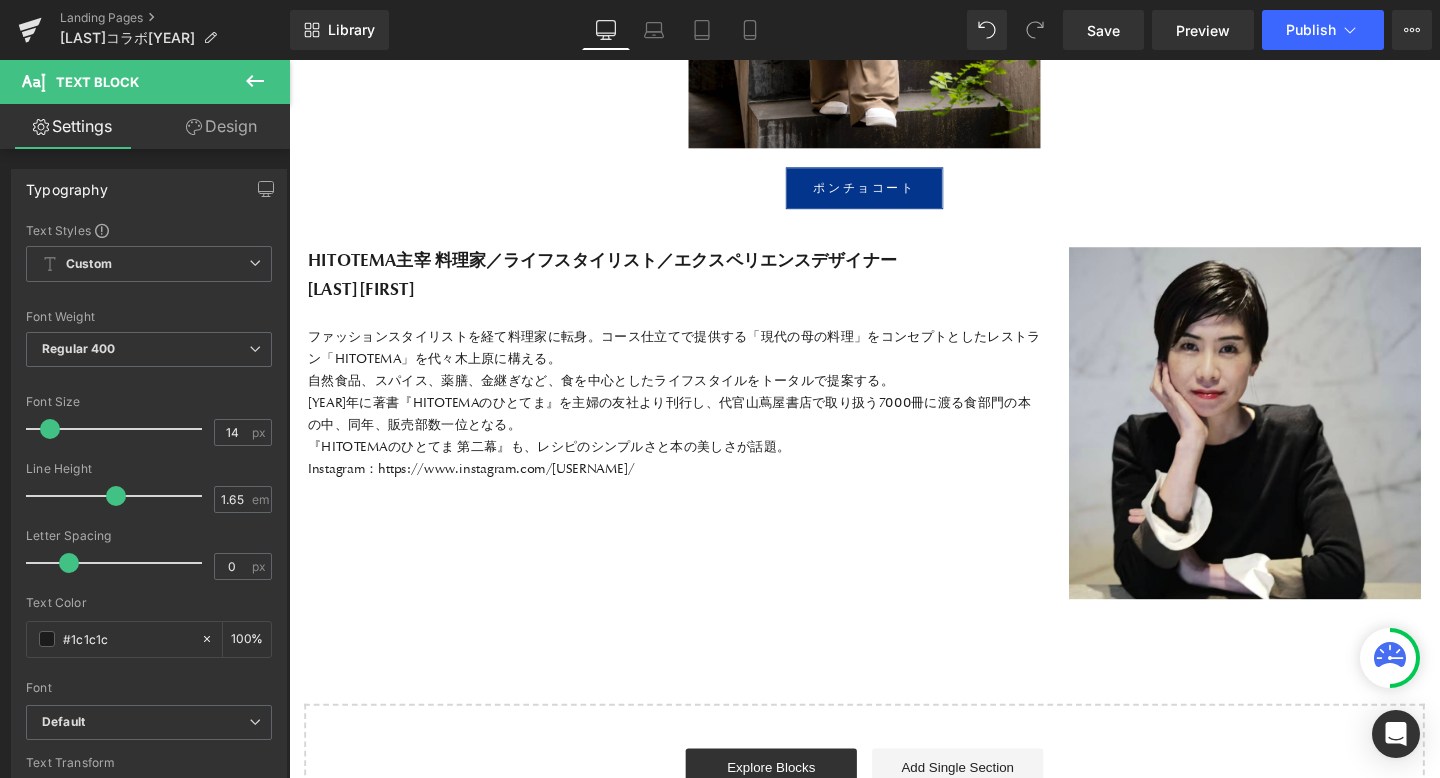 scroll, scrollTop: 10, scrollLeft: 10, axis: both 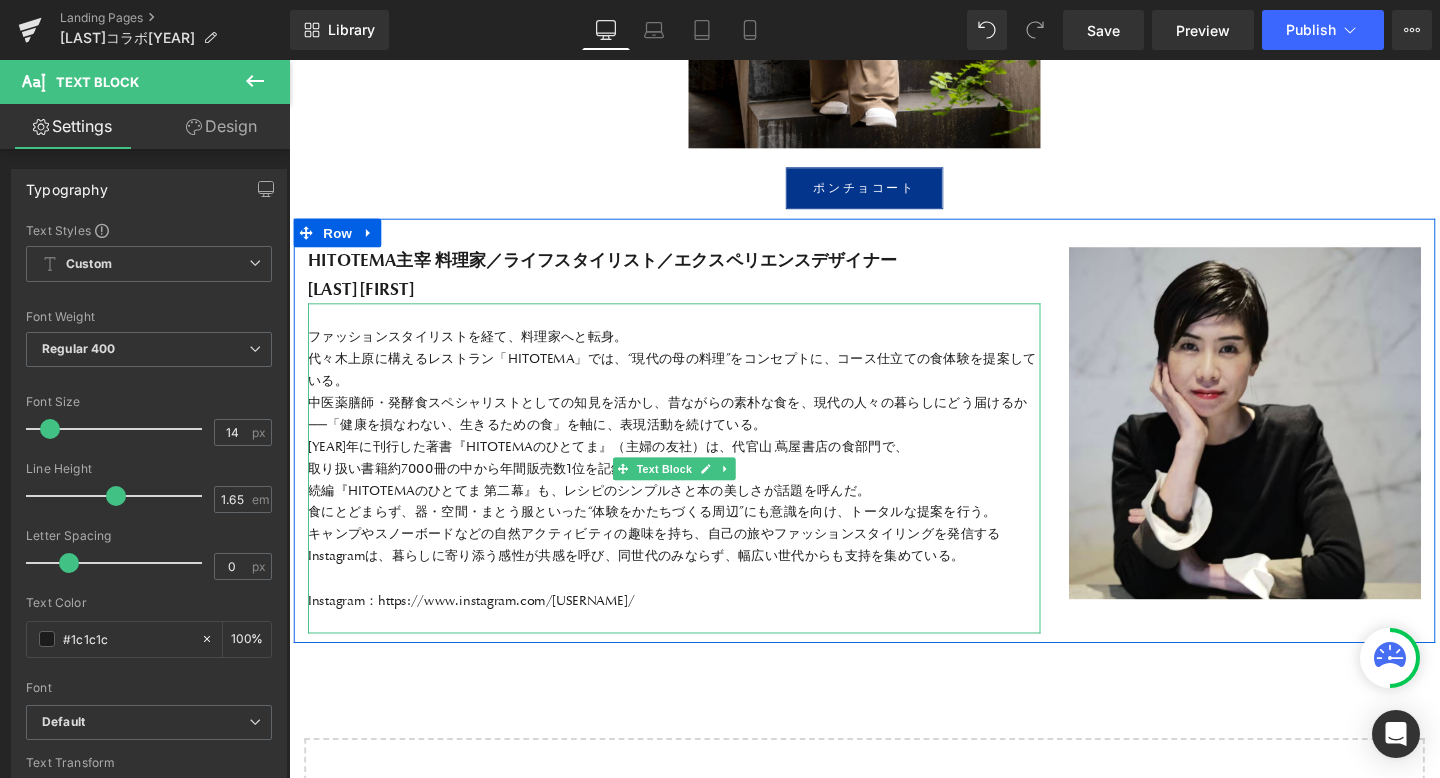 click at bounding box center [694, 605] 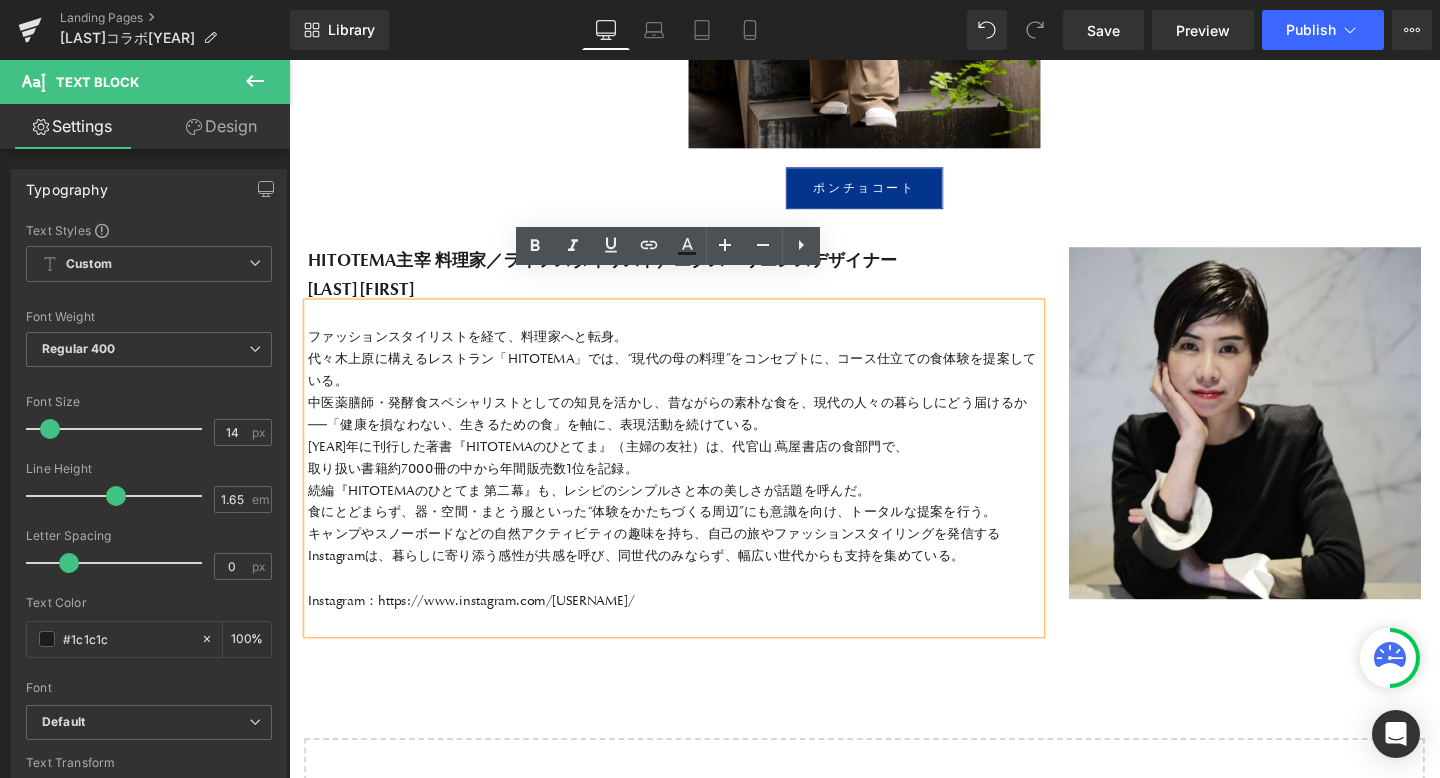 click on "Image         Row         コラボ商品一覧へ Button         Image         Image         Row         Image         Image         Row         Row         Row
“なんでもない日”にちょうどいい 送り迎え、買い出し、ちょっとした外出。 「これでいい」じゃなく 「これがいい」と思える一枚。 Heading
大きな反響をいただいたコラボアイテムが、今年も登場します。 【先行予約期間】[MONTH] [DAY]([DAY_OF_WEEK])[TIME] - [MONTH] [DAY]([DAY_OF_WEEK])[TIME]まで
Heading
木の実由来のファッションブランドKAPOK KNOTと、 HITOTEMA主宰 [LAST]さんが共同制作したアウターとダウンパンツ。
Text Block         Row
Parallax         Image         Image         Image         Row         Heading" at bounding box center (894, -4651) 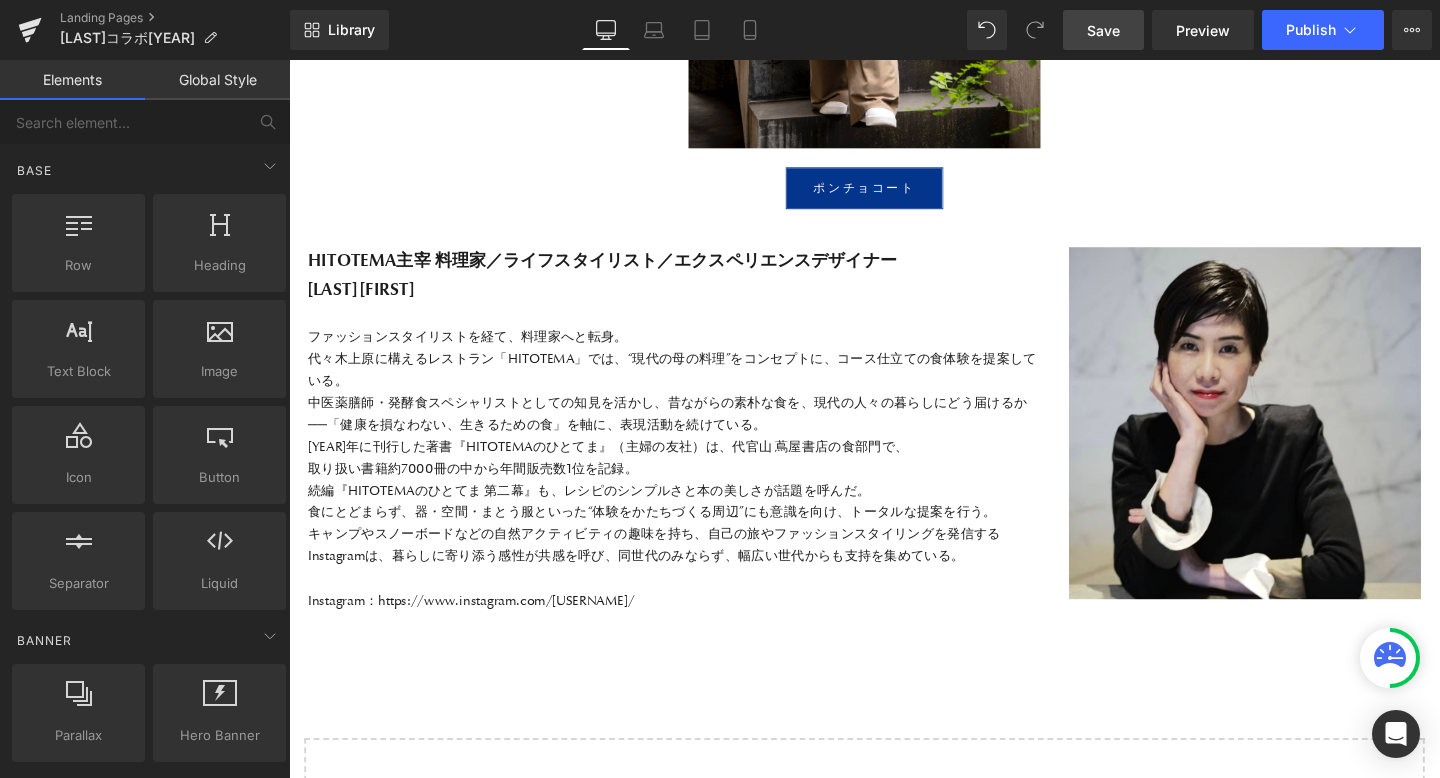 click on "Save" at bounding box center [1103, 30] 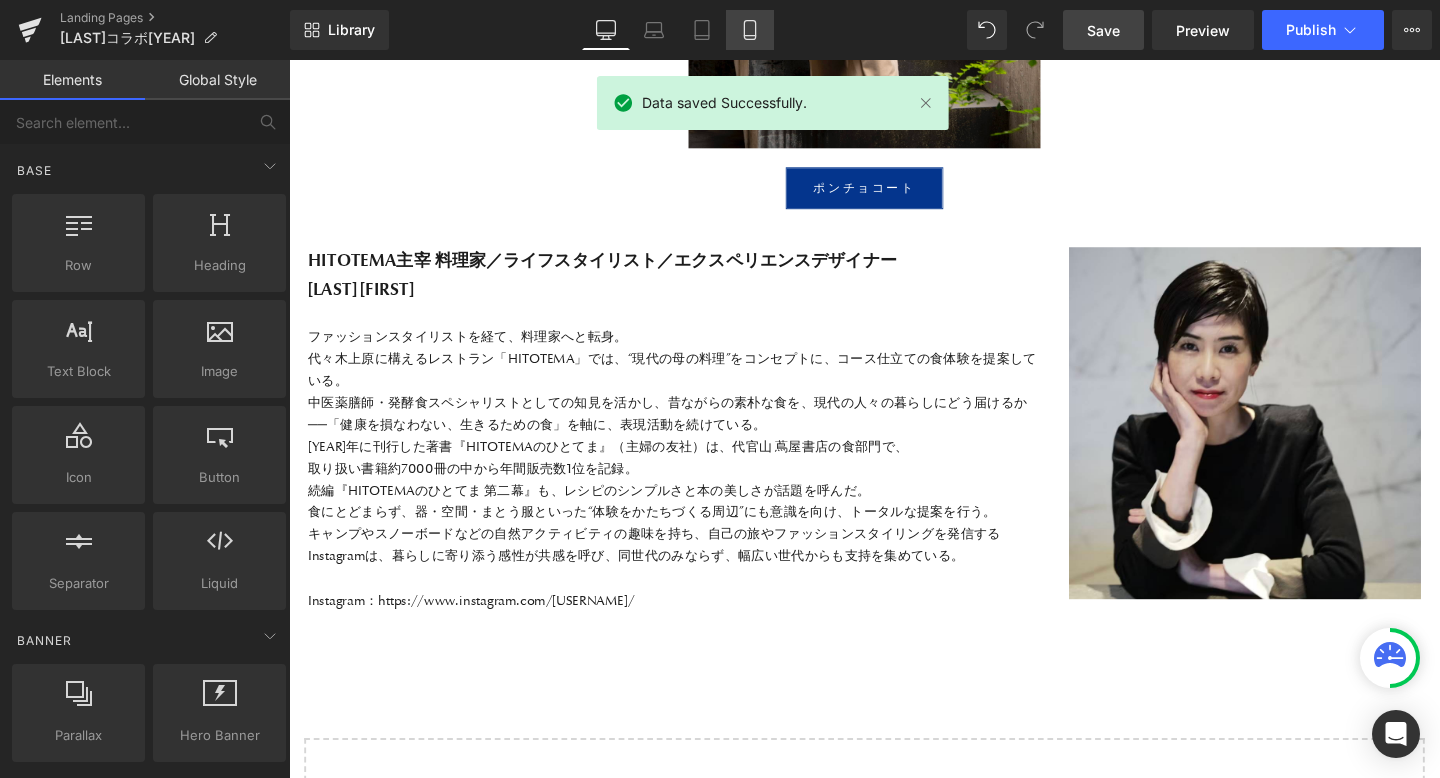 click 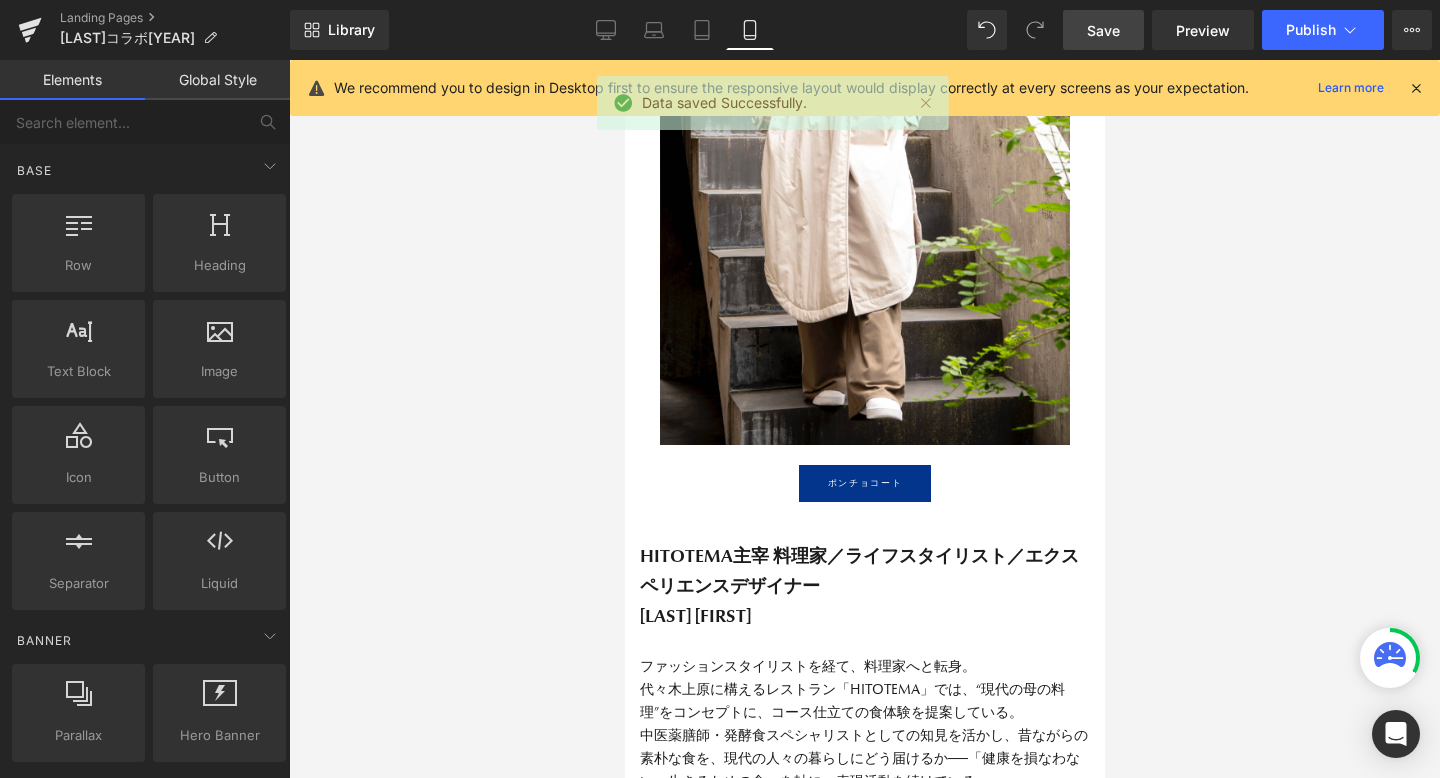 scroll, scrollTop: 10829, scrollLeft: 0, axis: vertical 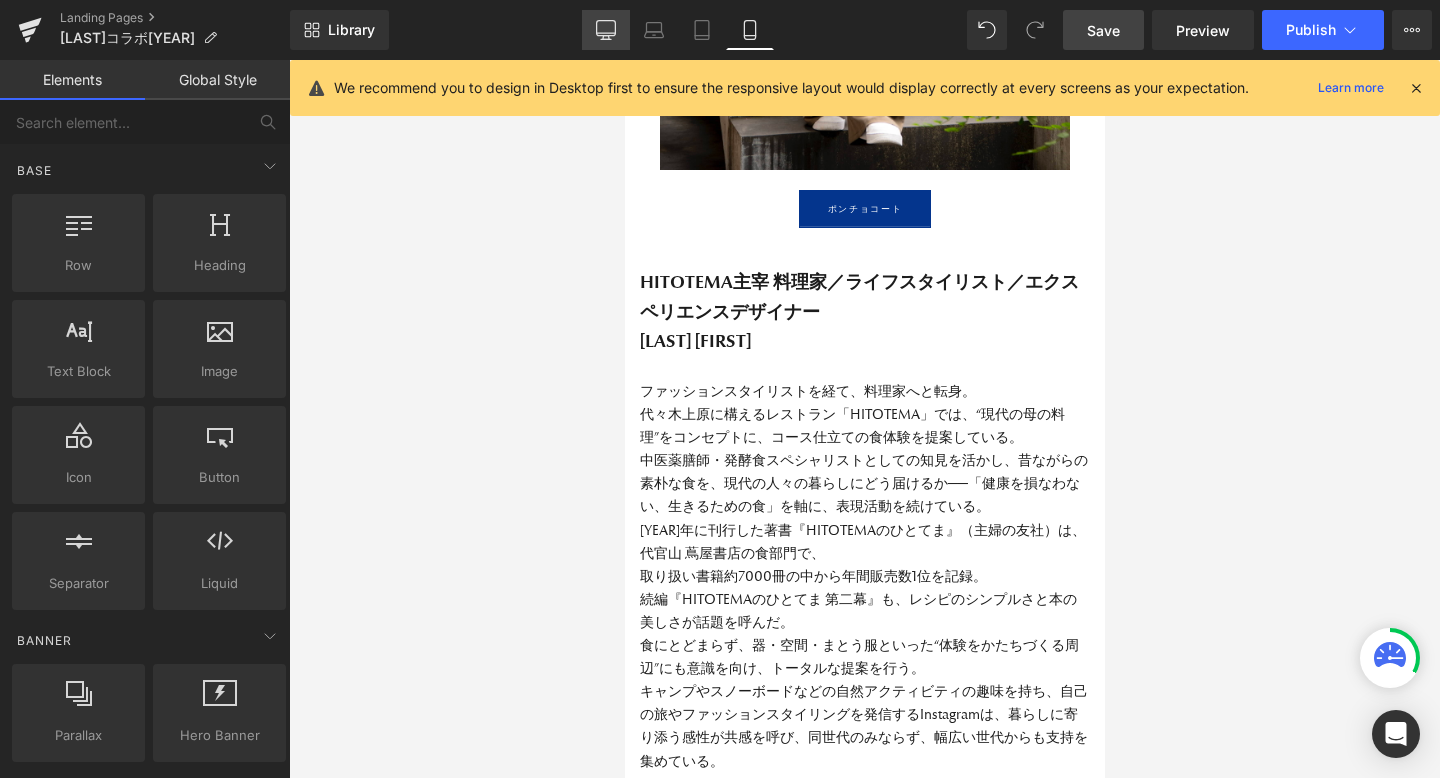 click on "Desktop" at bounding box center (606, 30) 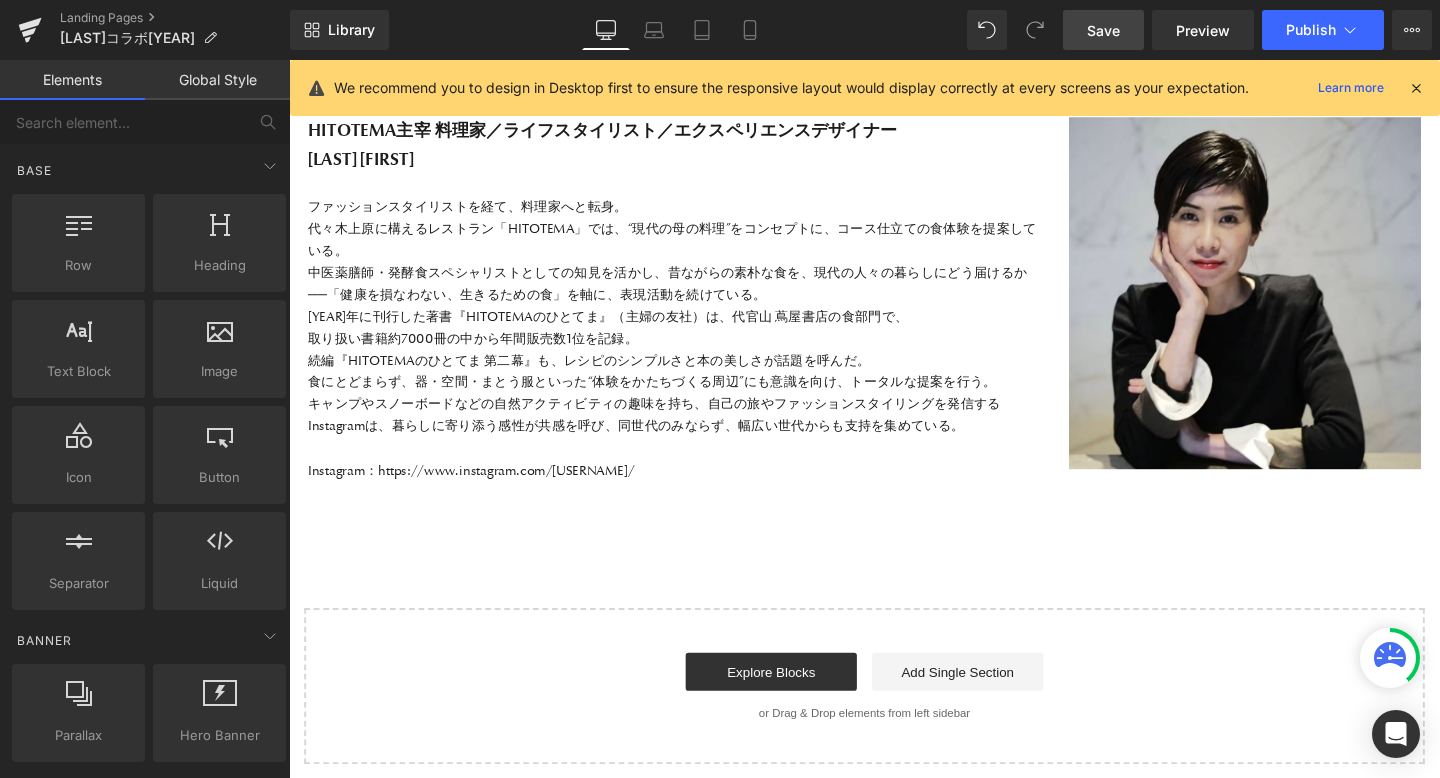 scroll, scrollTop: 11762, scrollLeft: 1210, axis: both 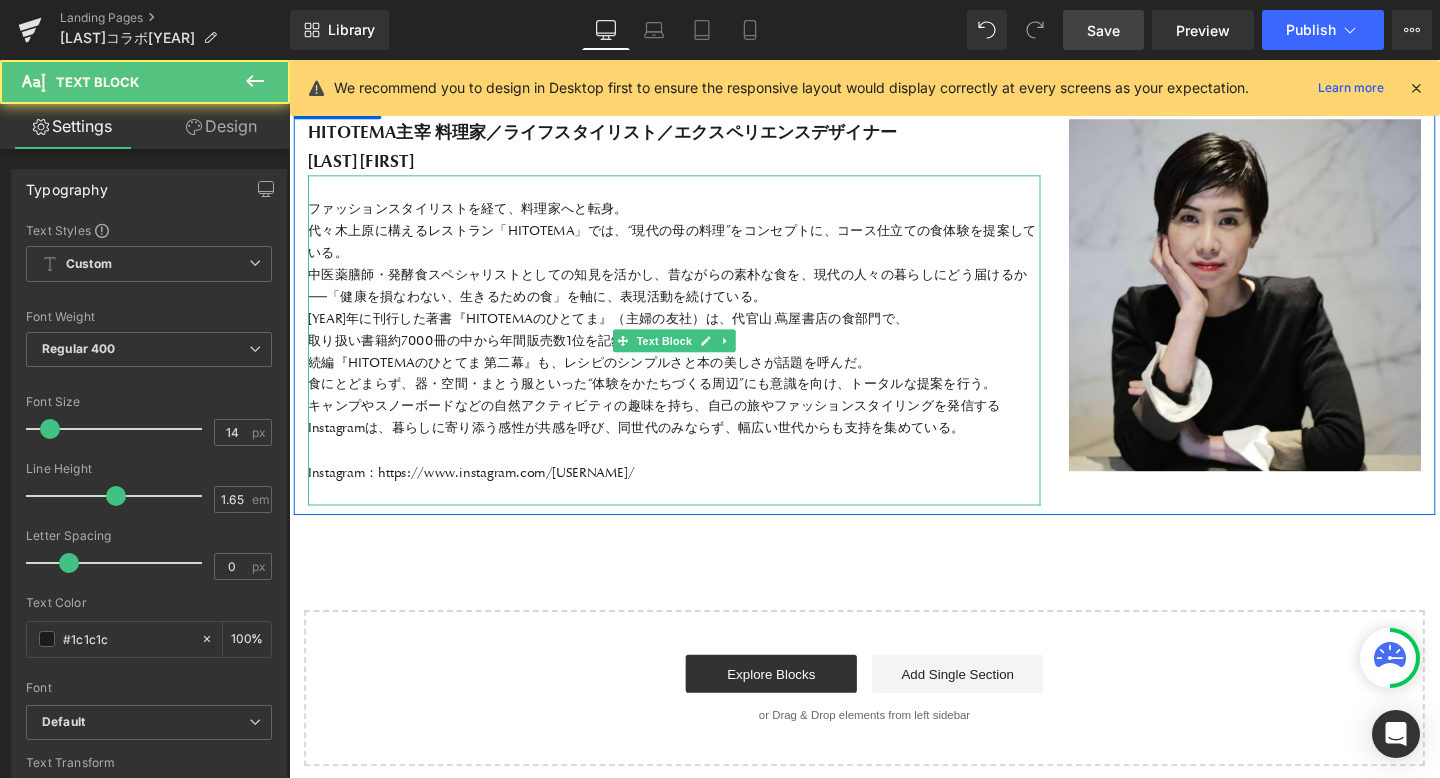 click on "取り扱い書籍約7000冊の中から年間販売数1位を記録。" at bounding box center (694, 354) 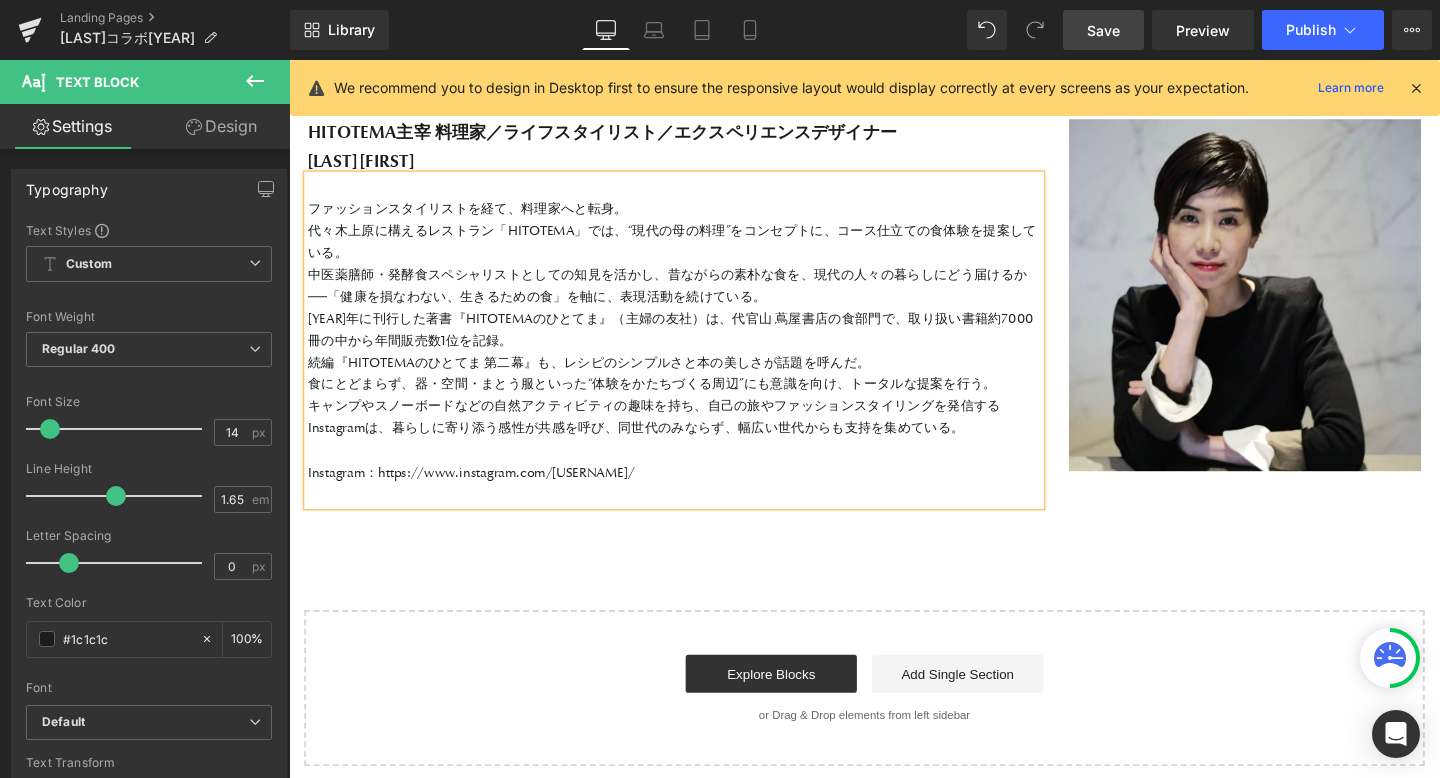 click on "ファッションスタイリストを経て、料理家へと転身。 代々木上原に構えるレストラン「HITOTEMA」では、“現代の母の料理”をコンセプトに、コース仕立ての食体験を提案している。 中医薬膳師・発酵食スペシャリストとしての知見を活かし、昔ながらの素朴な食を、現代の人々の暮らしにどう届けるか──「健康を損なわない、生きるための食」を軸に、表現活動を続けている。 [YEAR]年に刊行した著書『HITOTEMAのひとてま』（主婦の友社）は、代官山 蔦屋書店の食部門で、 取り扱い書籍約7000冊の中から年間販売数1位を記録。 続編『HITOTEMAのひとてま 第二幕』も、引き算されたレシピのシンプルさと本の美しさが話題を呼んだ。 食にとどまらず、器・空間・まとう服といった“体験をかたちづくる周辺”にも意識を向け、トータルな提案を行う。 Instagram：" at bounding box center (694, 354) 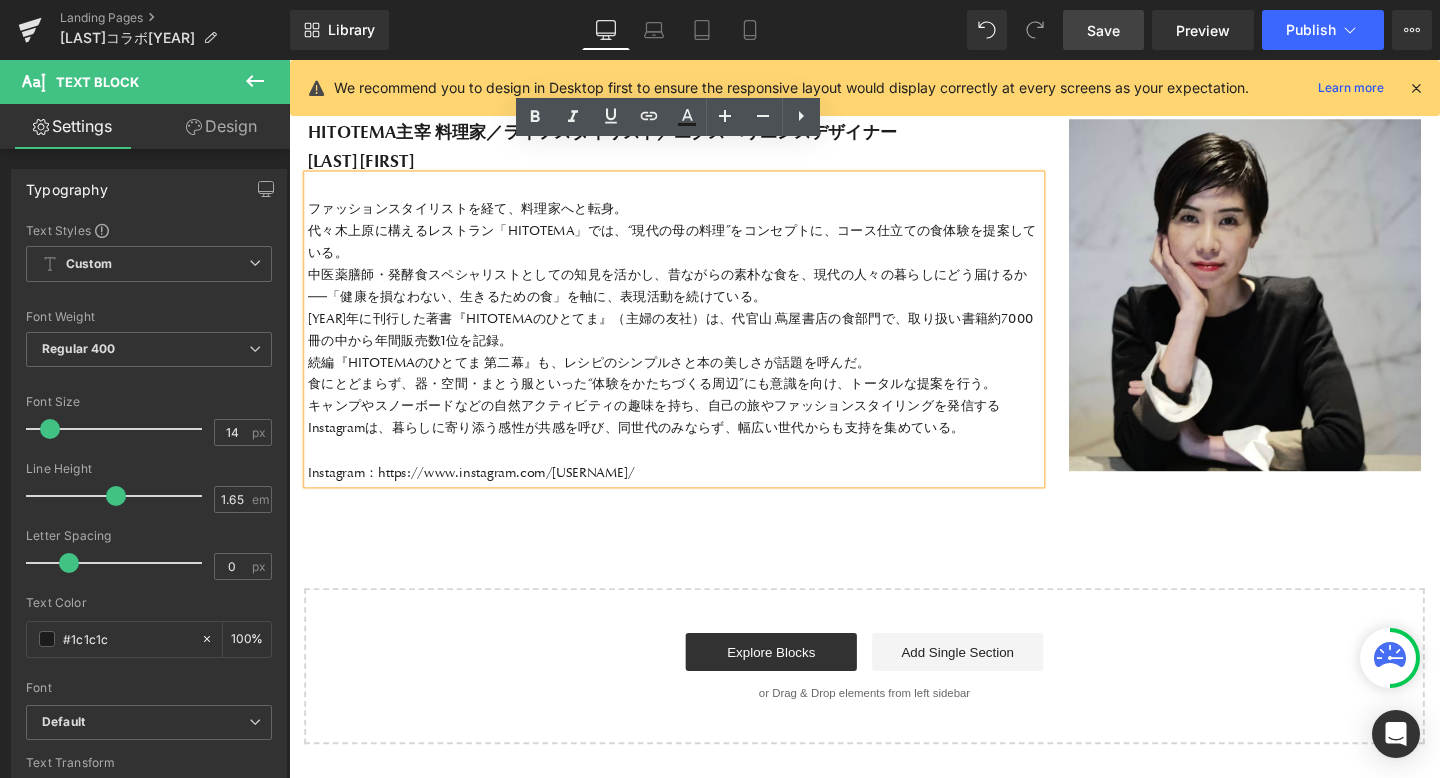 scroll, scrollTop: 11739, scrollLeft: 1210, axis: both 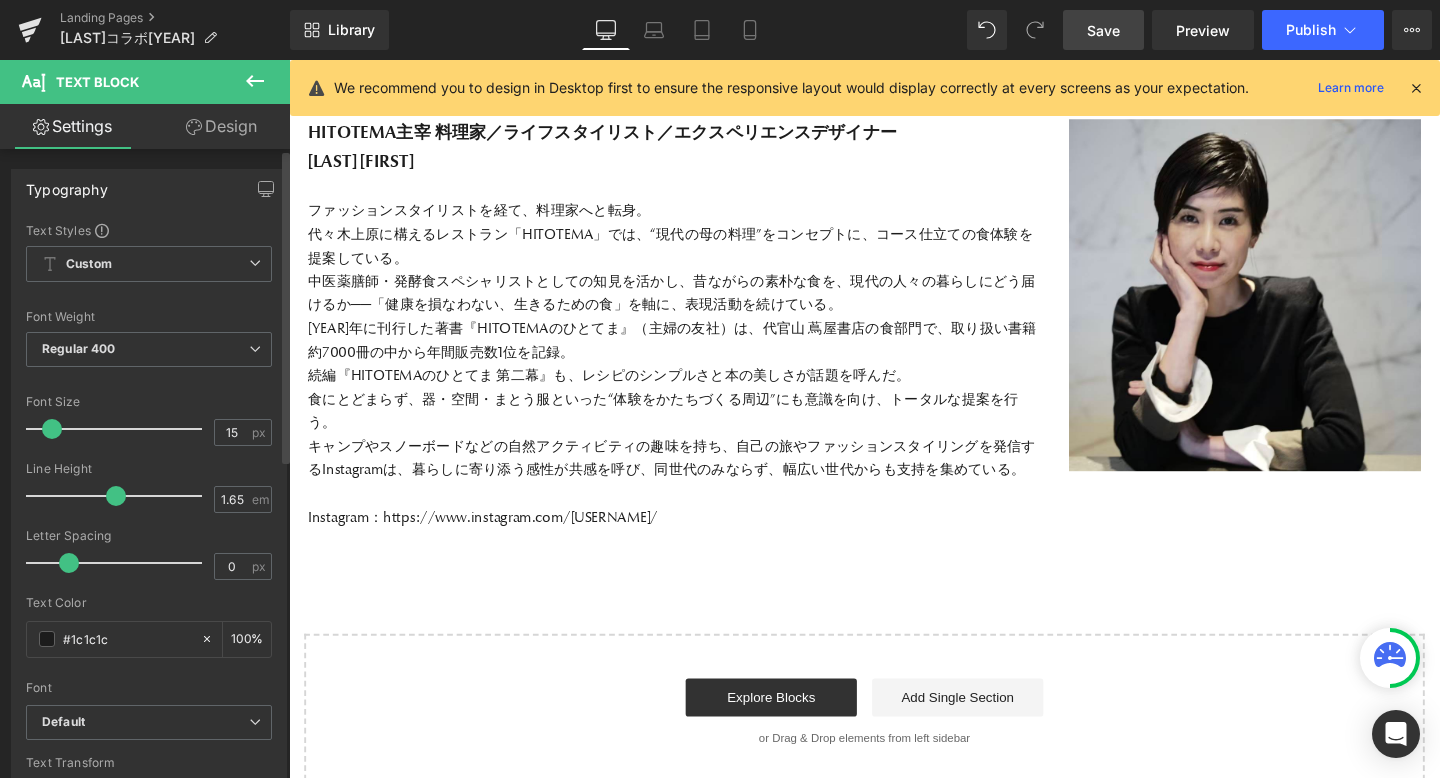 click at bounding box center (52, 429) 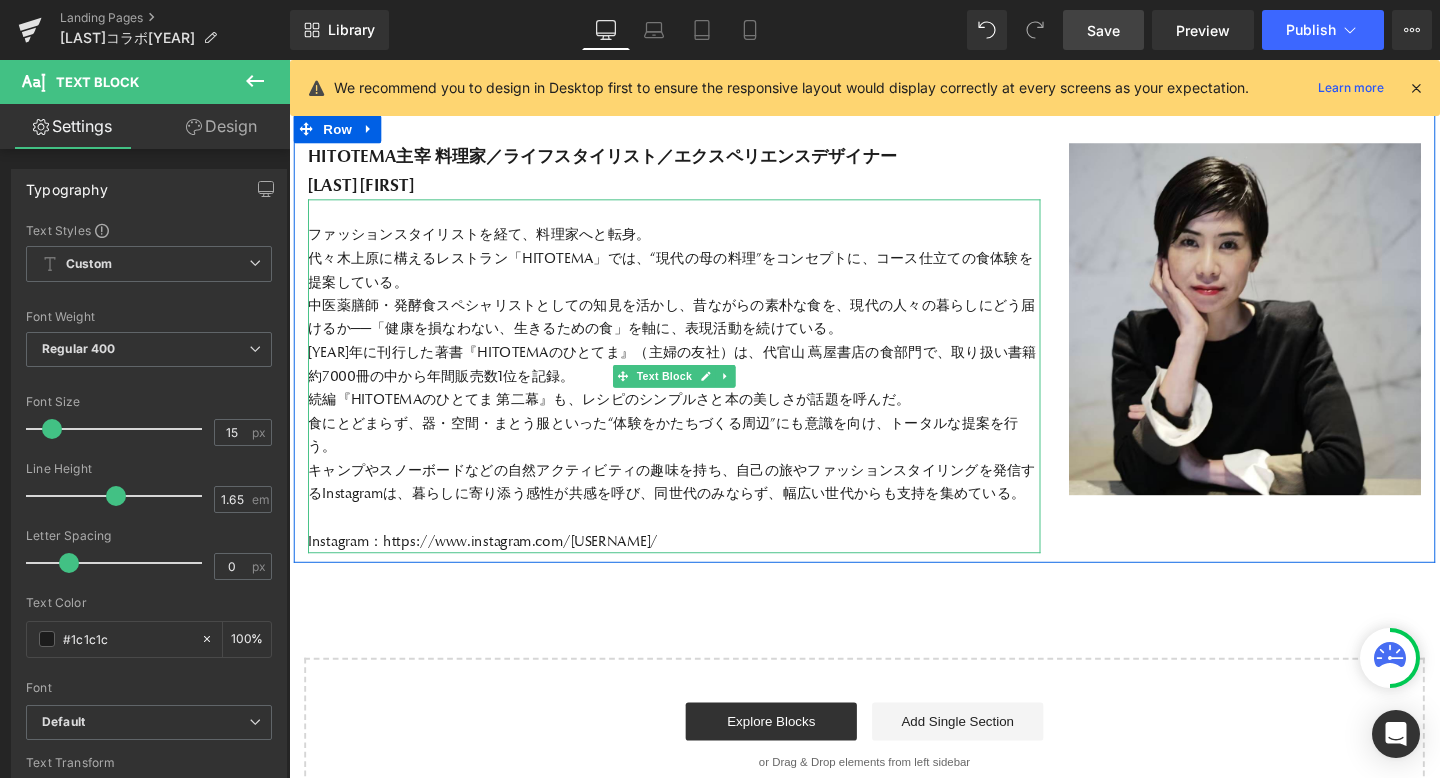 scroll, scrollTop: 10509, scrollLeft: 0, axis: vertical 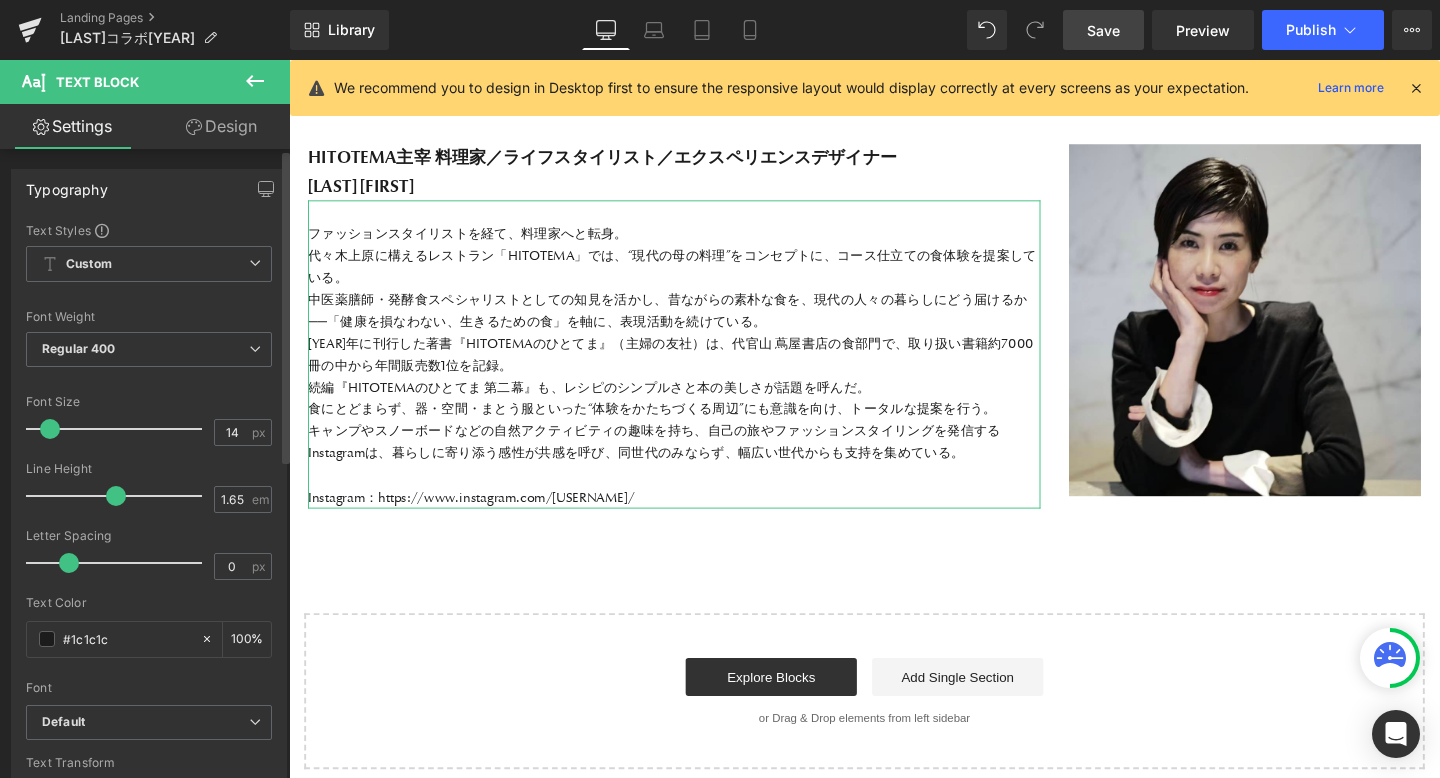 type on "13" 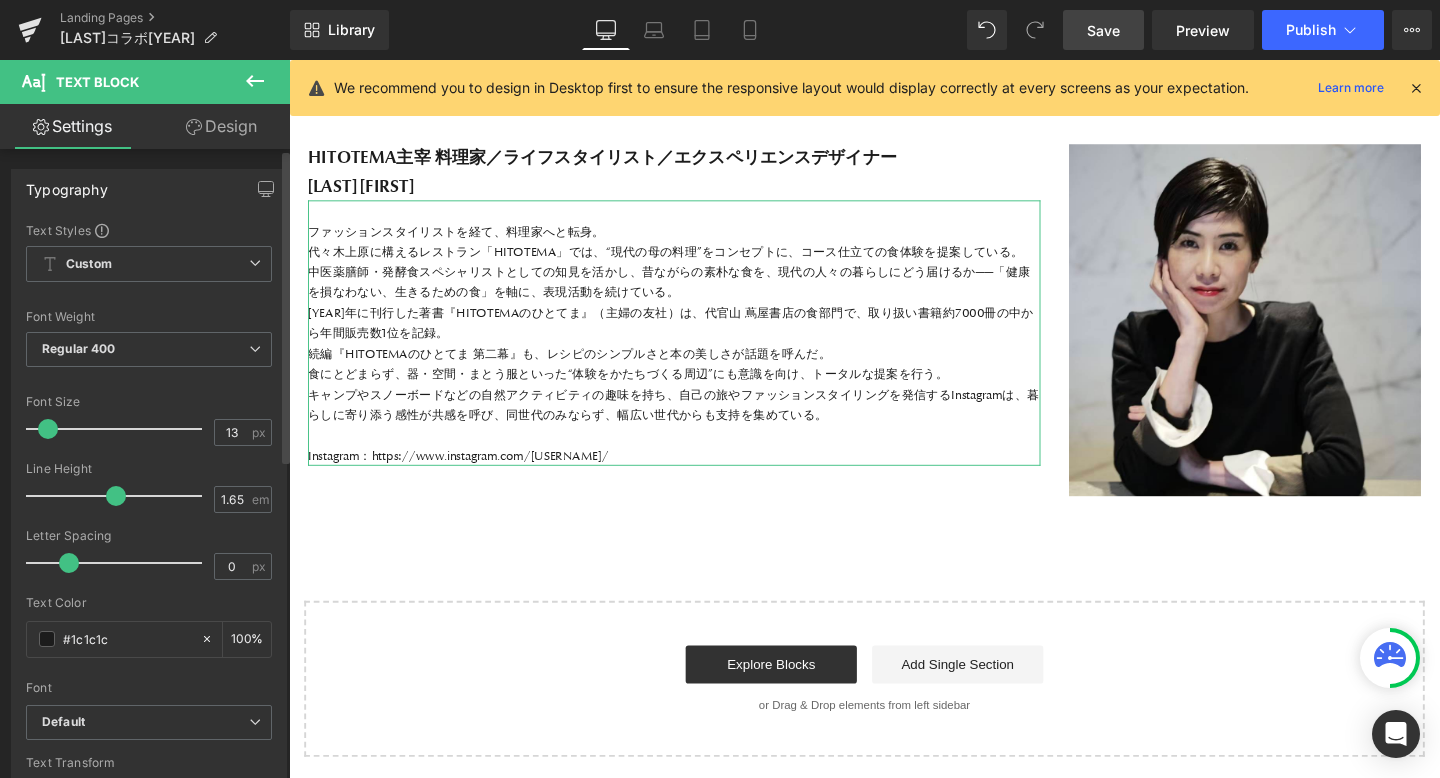 click at bounding box center (48, 429) 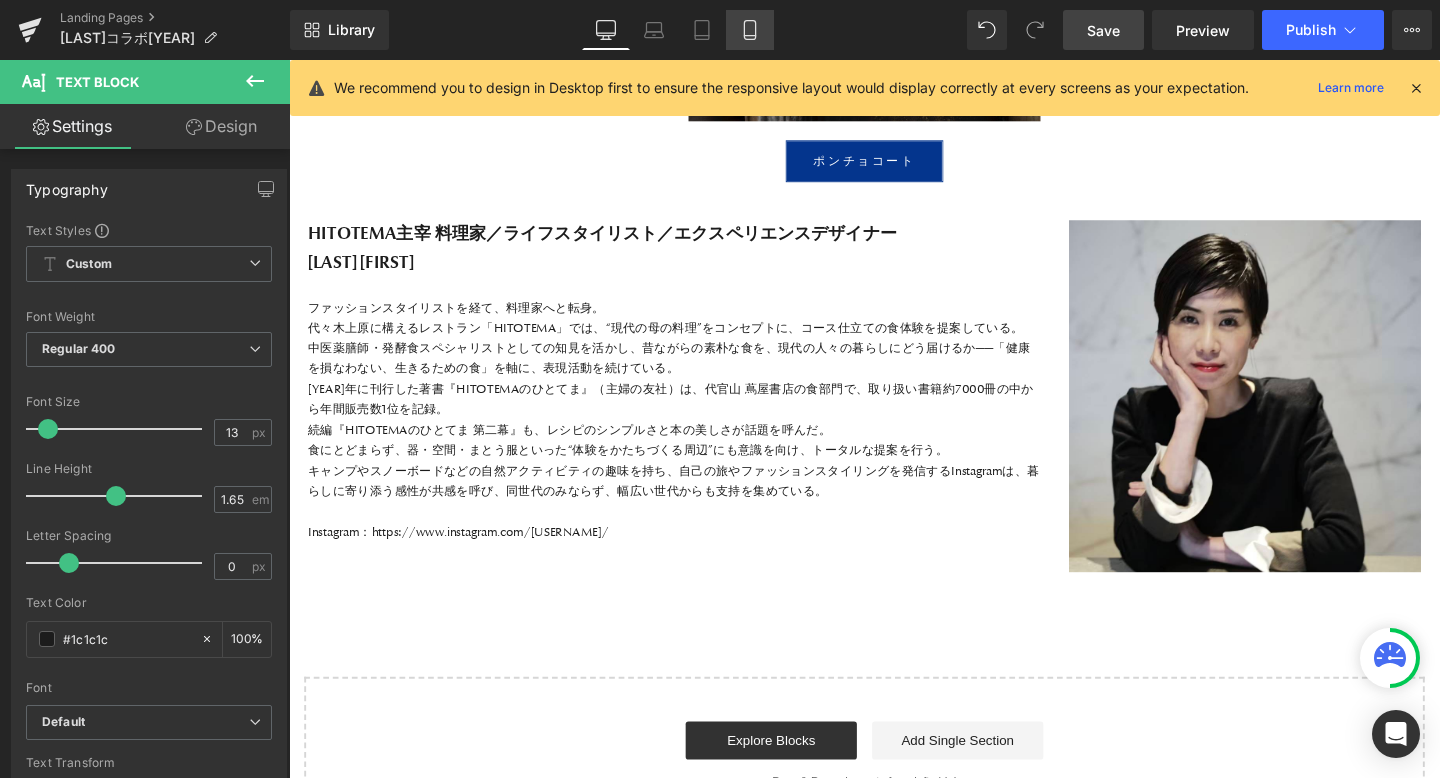 click 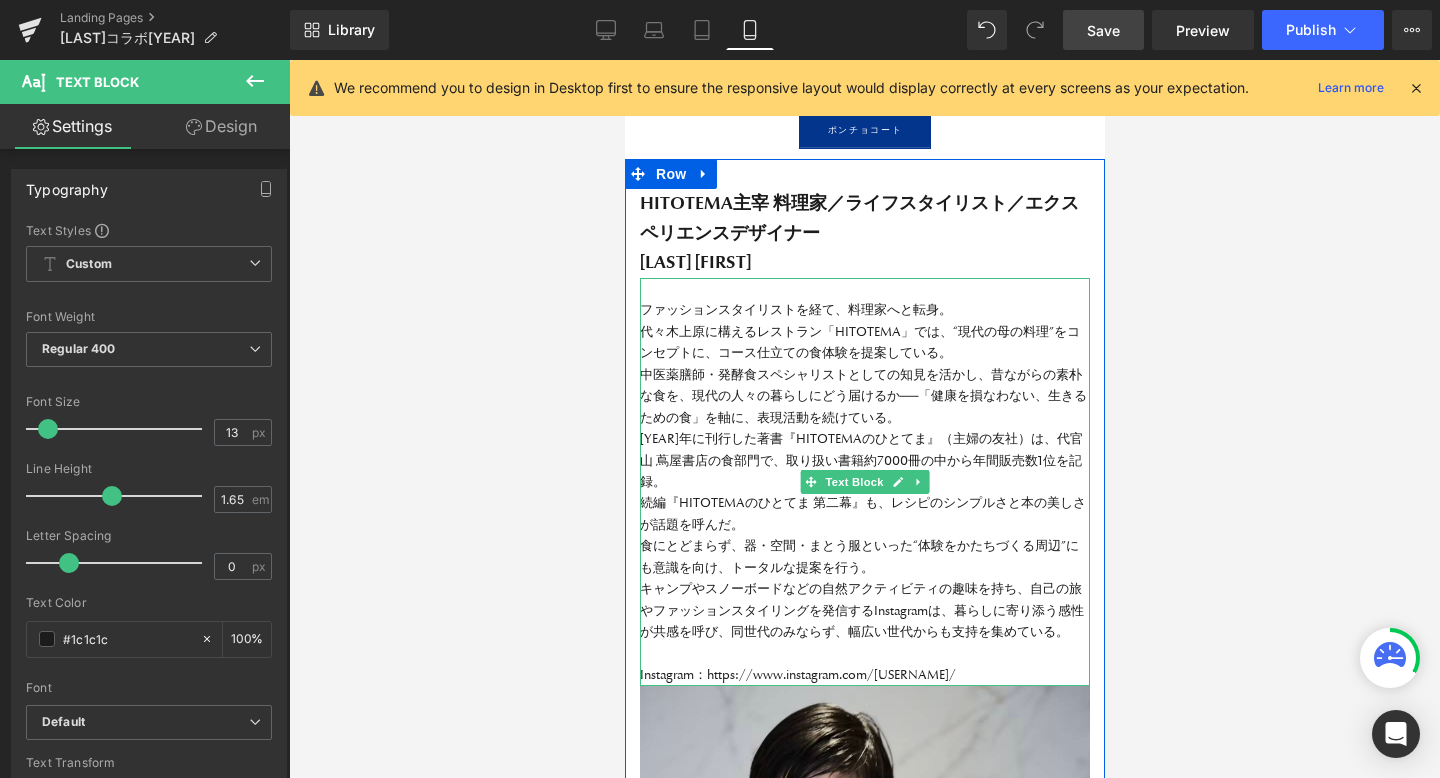 click on "中医薬膳師・発酵食スペシャリストとしての知見を活かし、昔ながらの素朴な食を、現代の人々の暮らしにどう届けるか──「健康を損なわない、生きるための食」を軸に、表現活動を続けている。" at bounding box center (864, 396) 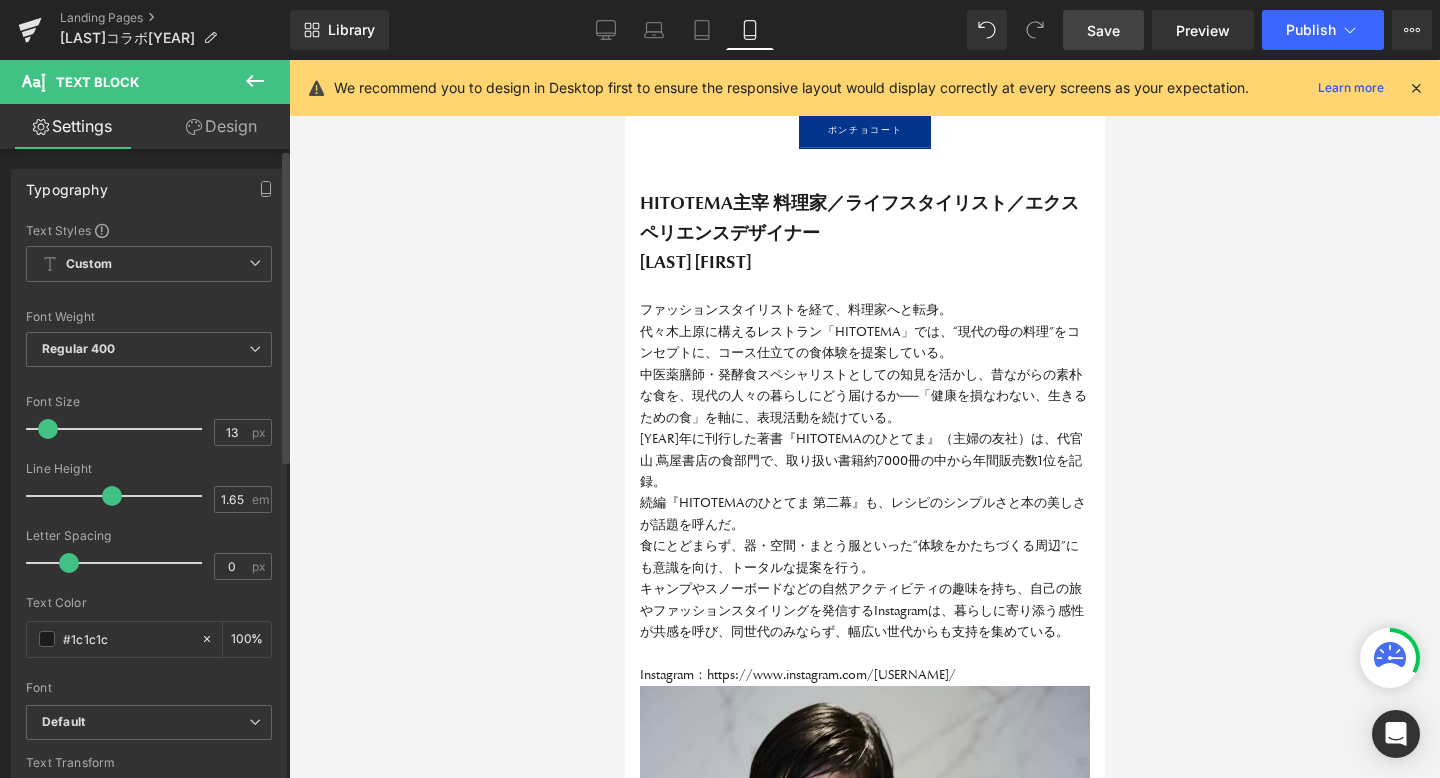 type on "12" 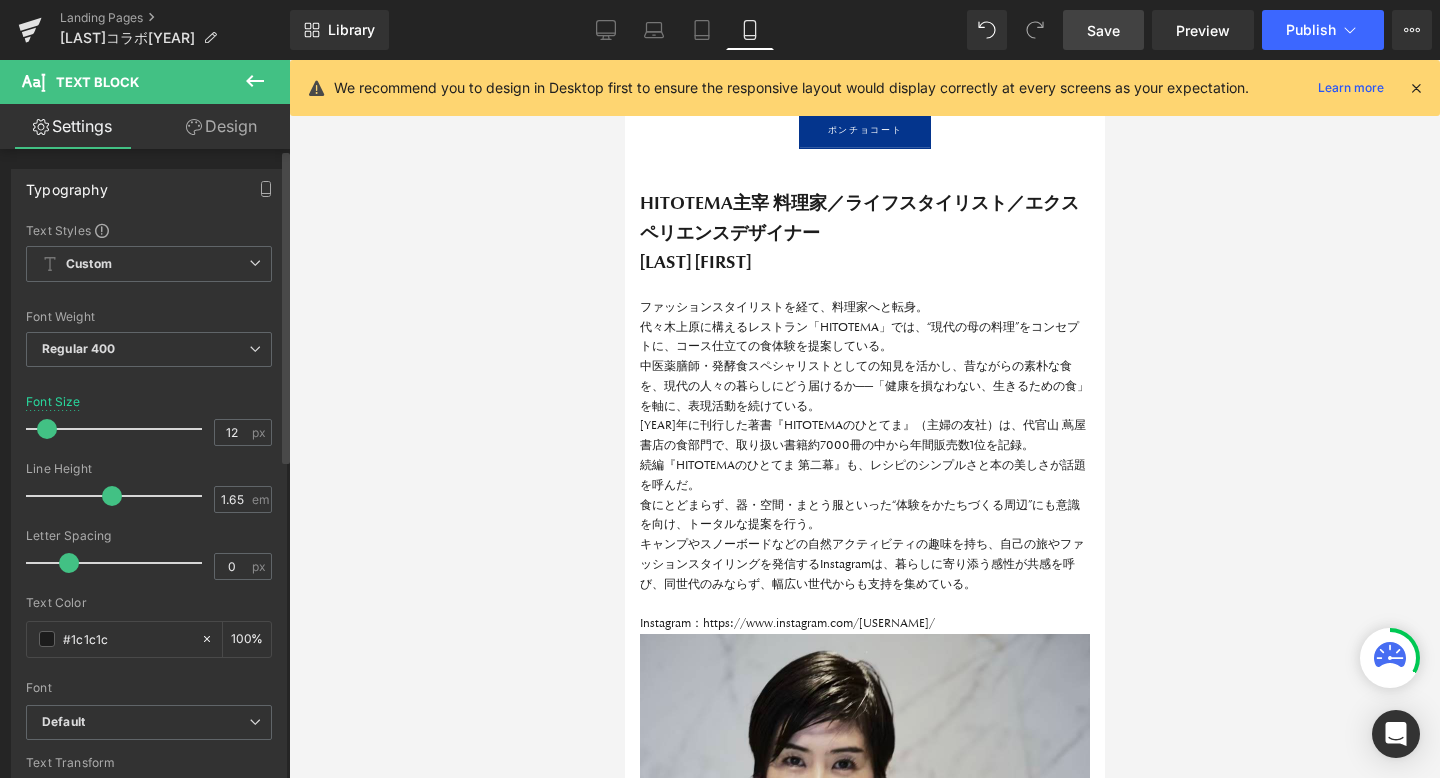 click at bounding box center (47, 429) 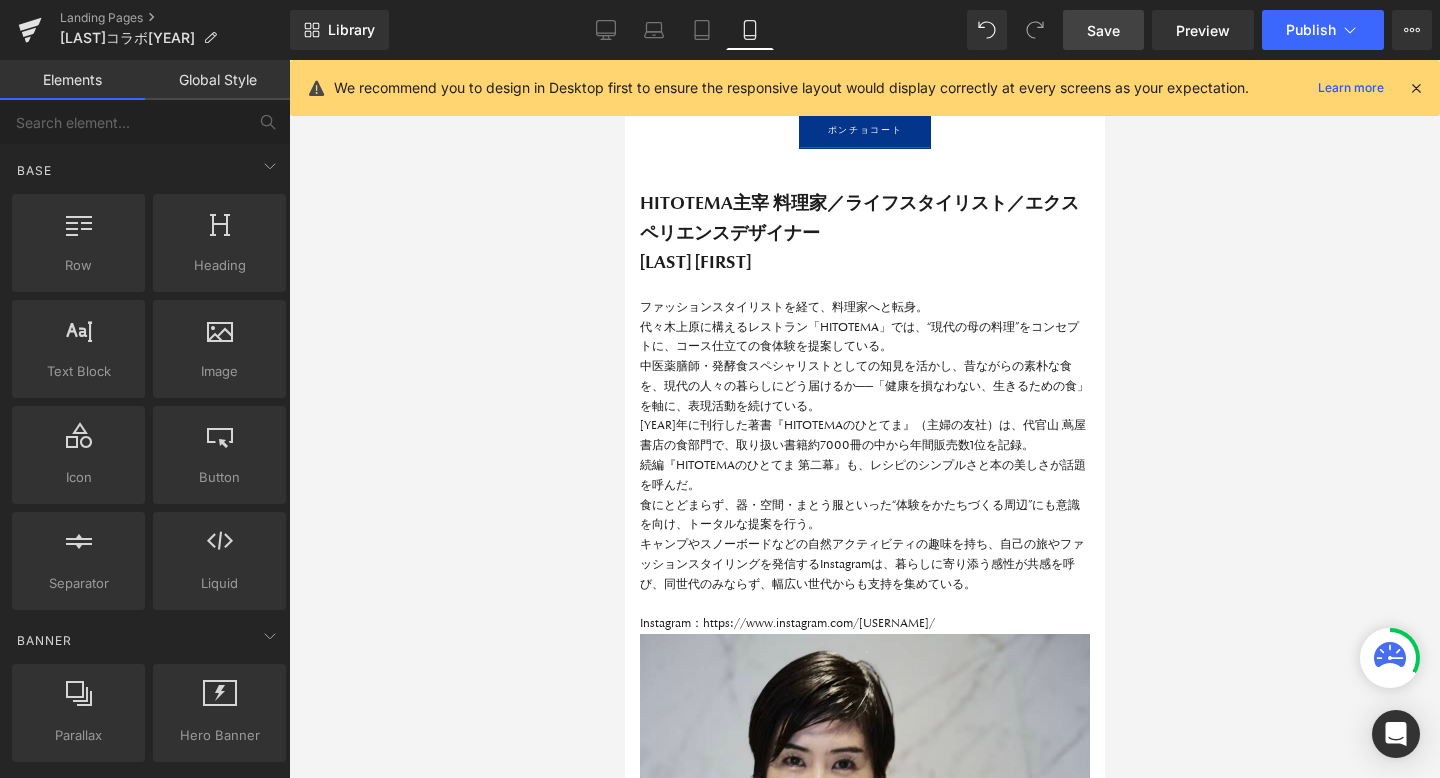 click at bounding box center (864, 419) 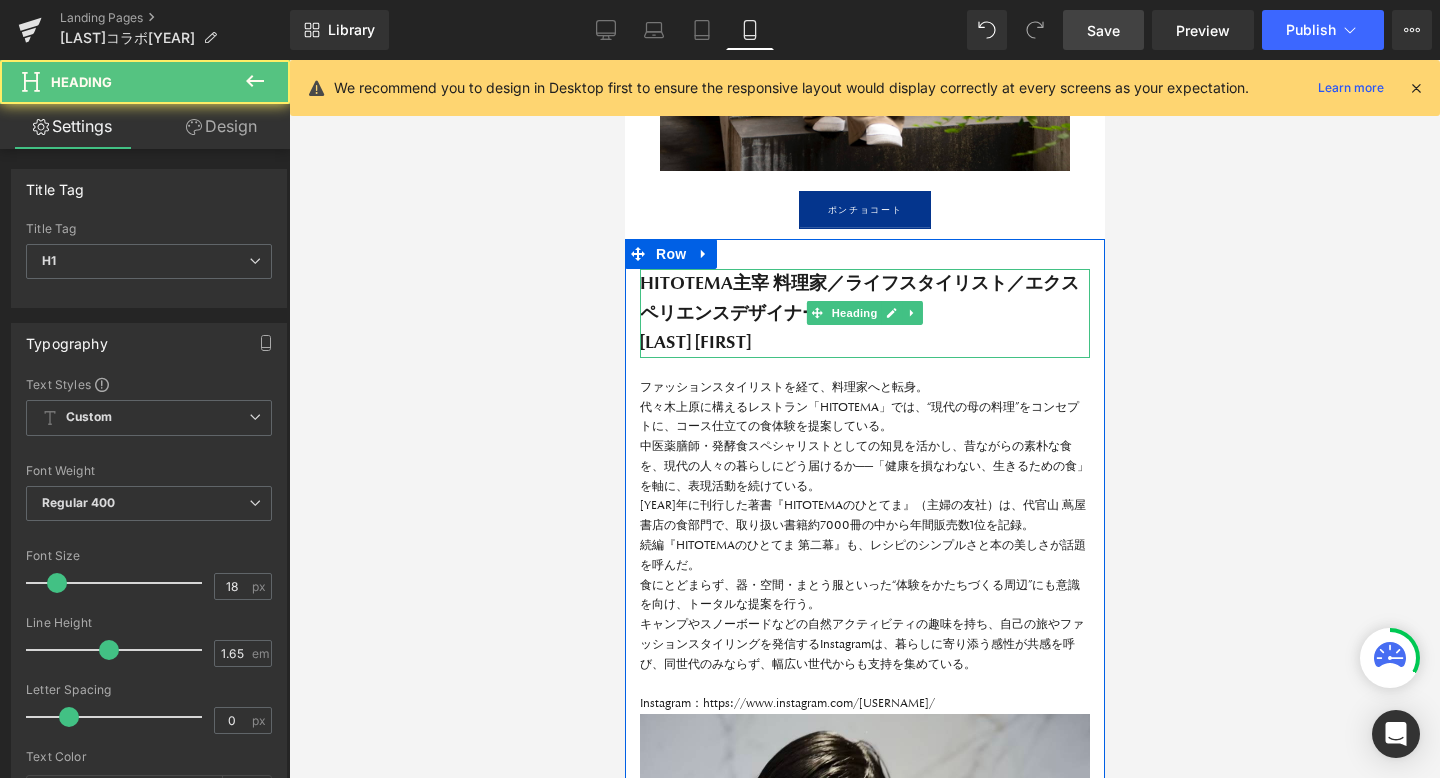 click on "HITOTEMA主宰 料理家／ライフスタイリスト／エクスペリエンスデザイナー" at bounding box center [864, 298] 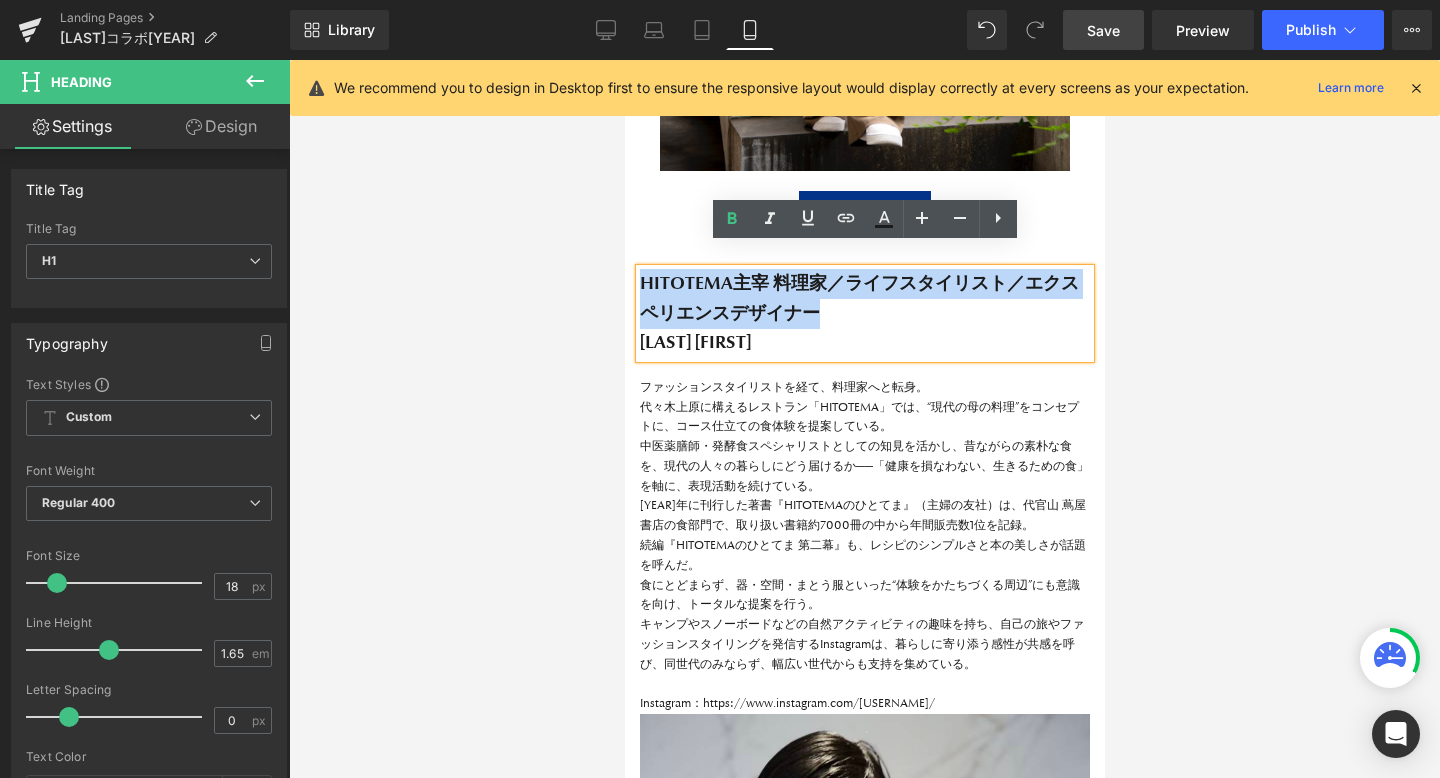 drag, startPoint x: 836, startPoint y: 293, endPoint x: 639, endPoint y: 258, distance: 200.08498 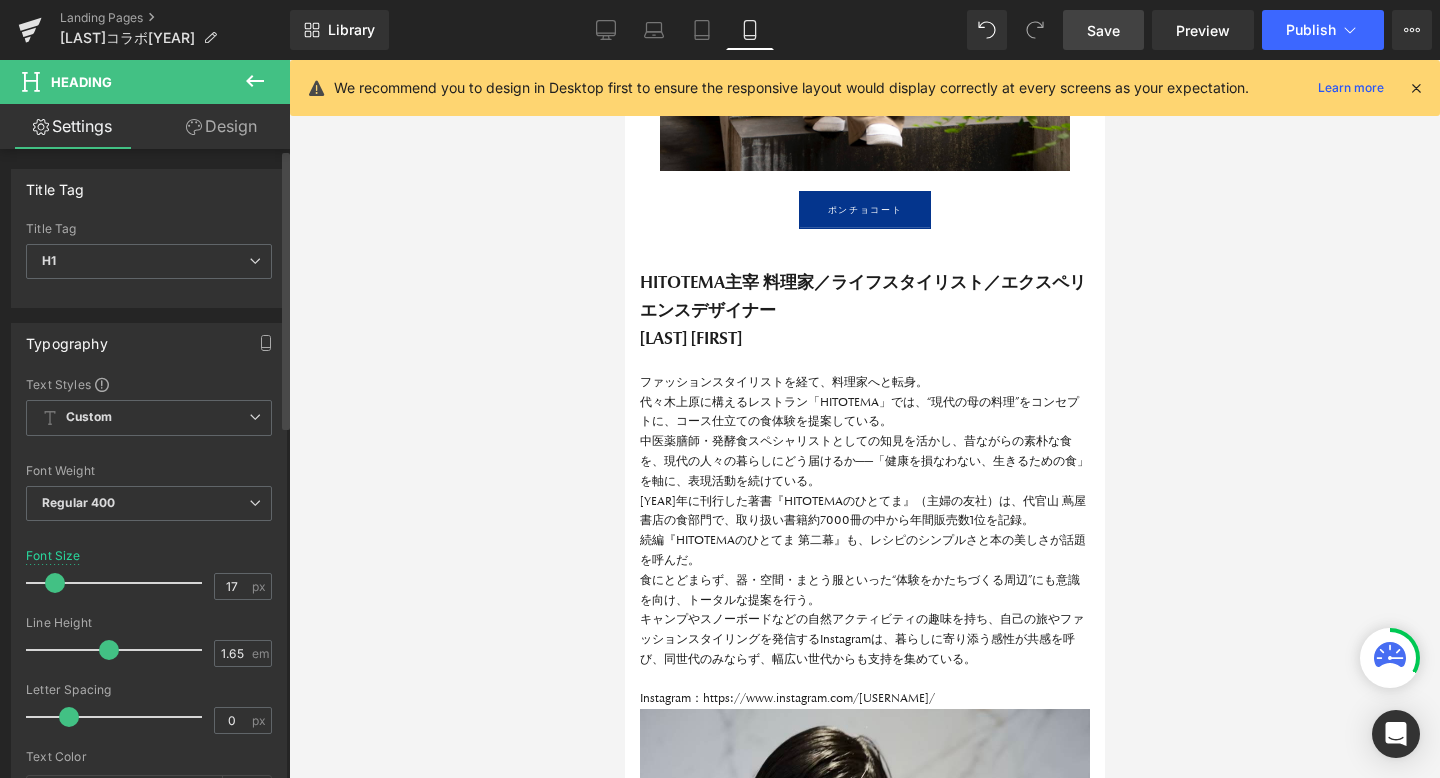 click at bounding box center (55, 583) 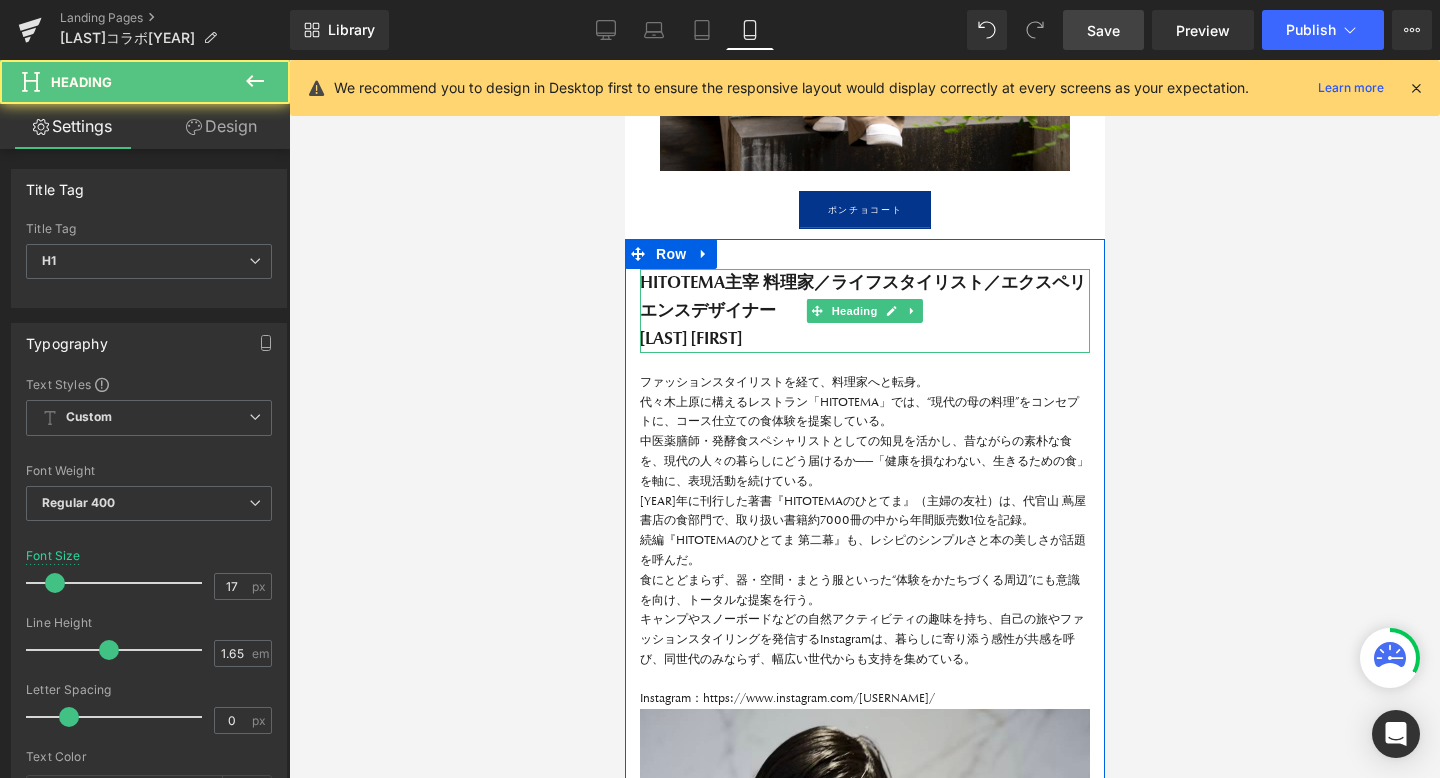 click on "HITOTEMA主宰 料理家／ライフスタイリスト／エクスペリエンスデザイナー" at bounding box center (862, 296) 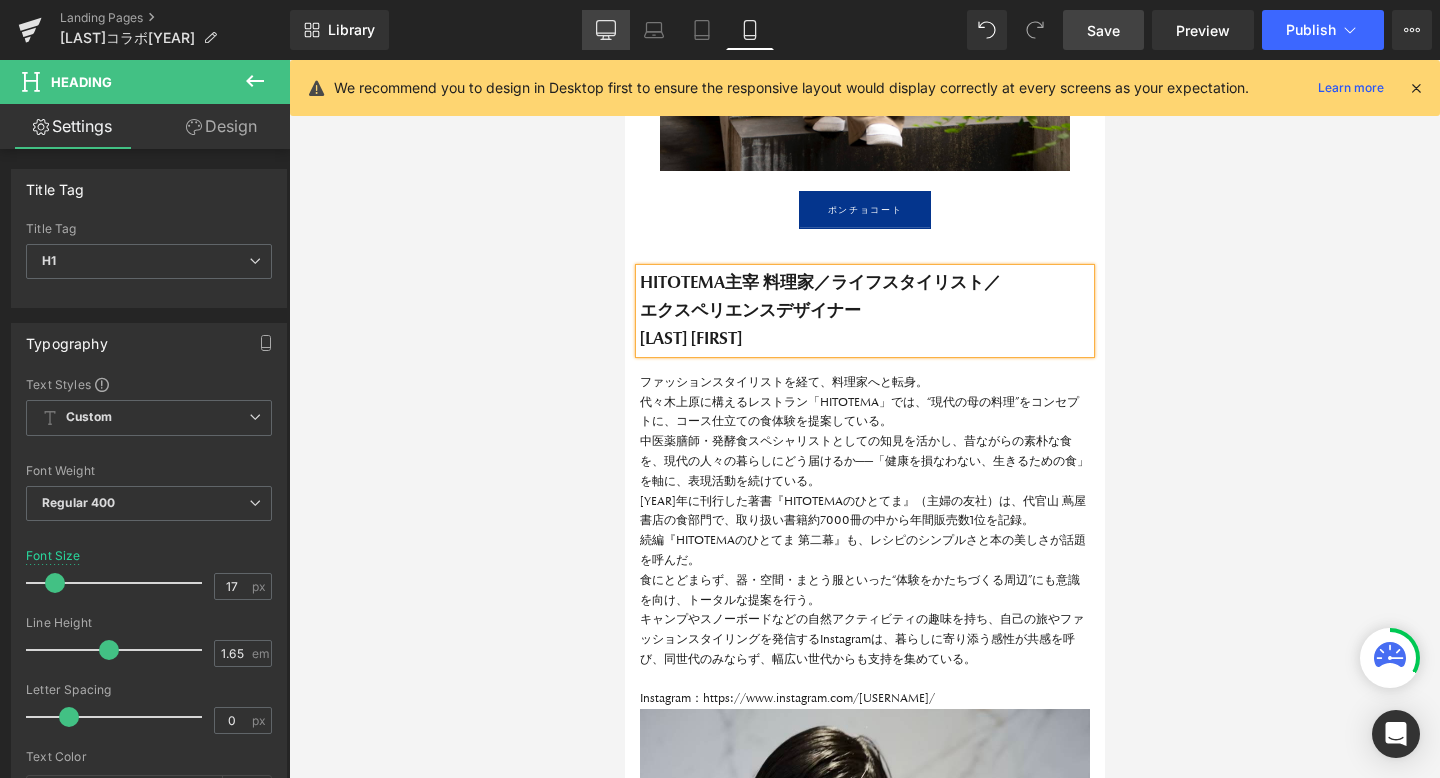 click on "Desktop" at bounding box center (606, 30) 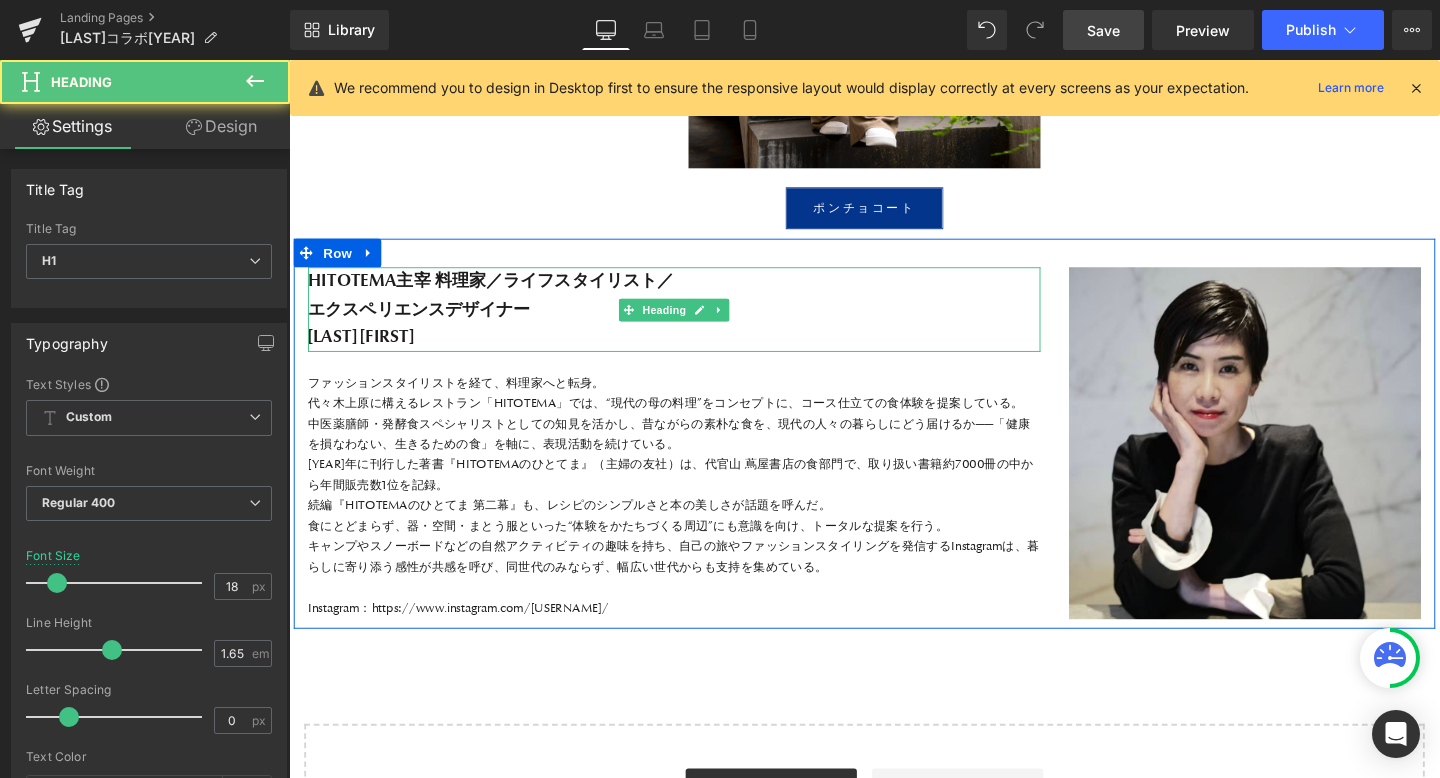 click on "エクスペリエンスデザイナー" at bounding box center (426, 322) 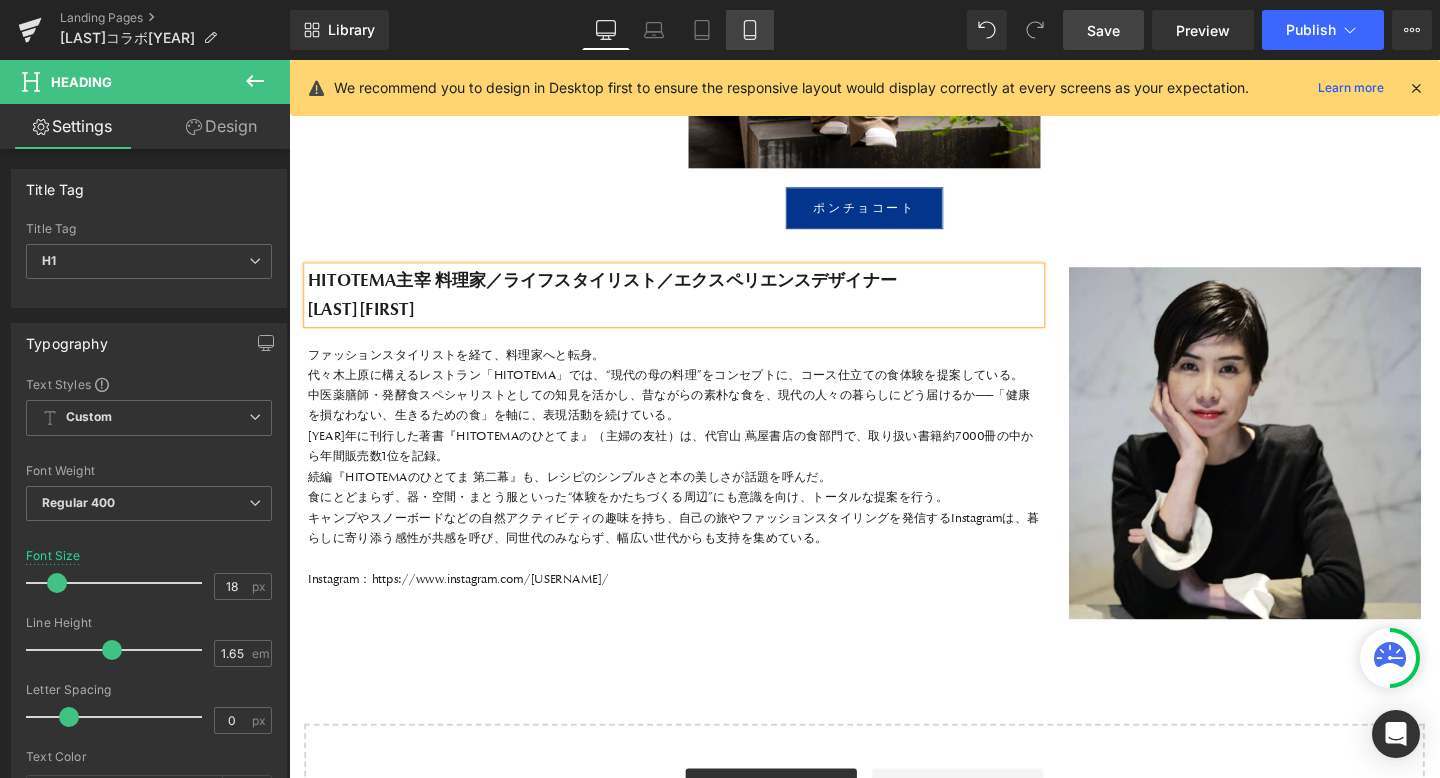 click 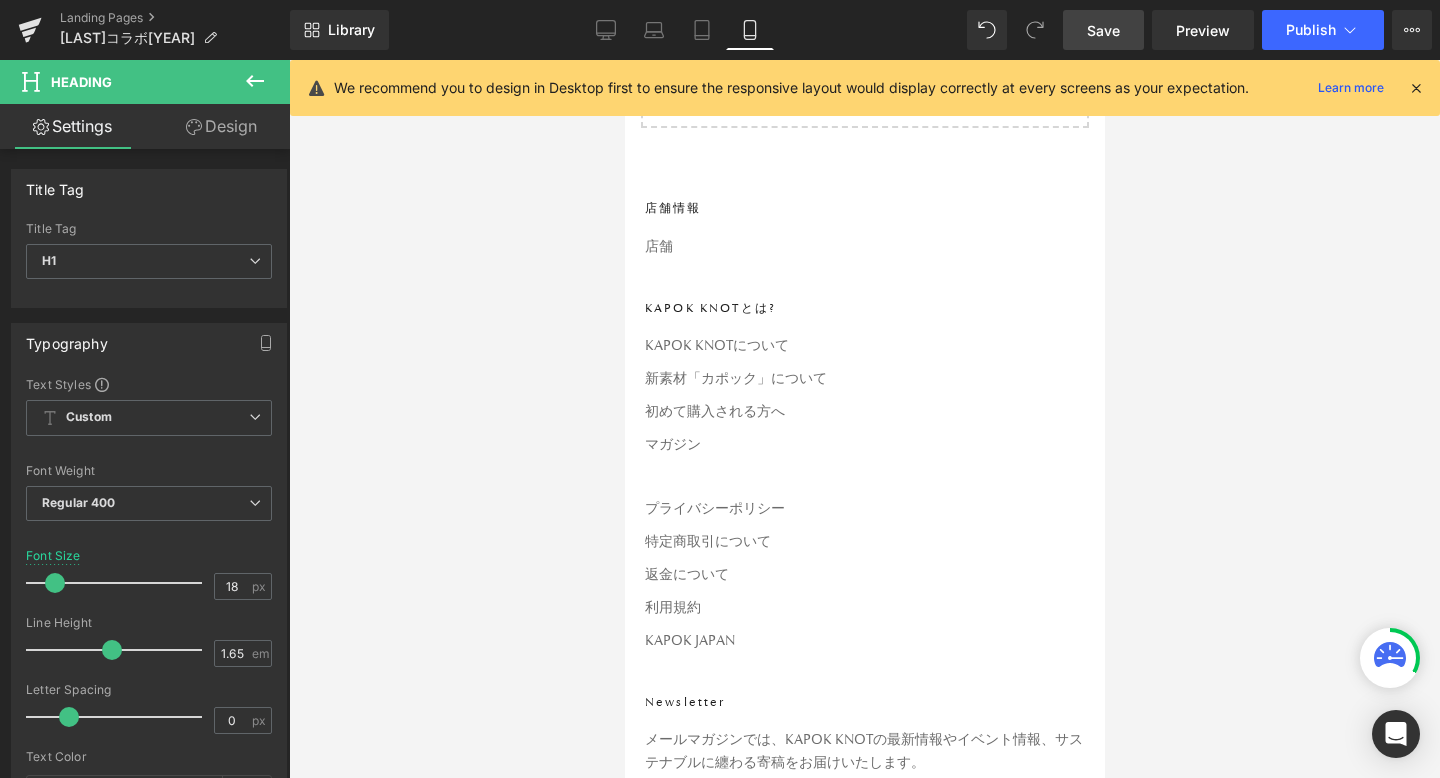 type on "17" 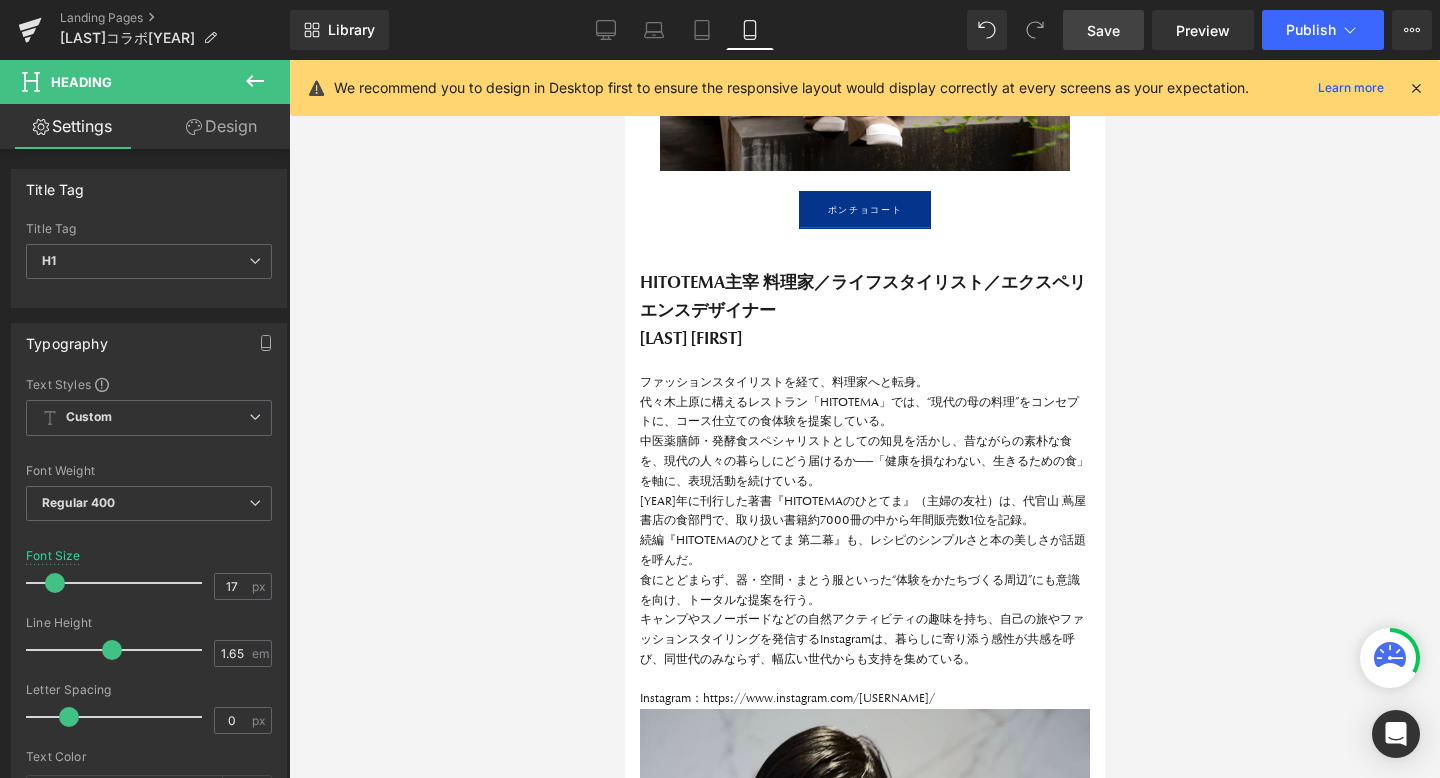 click on "Save" at bounding box center [1103, 30] 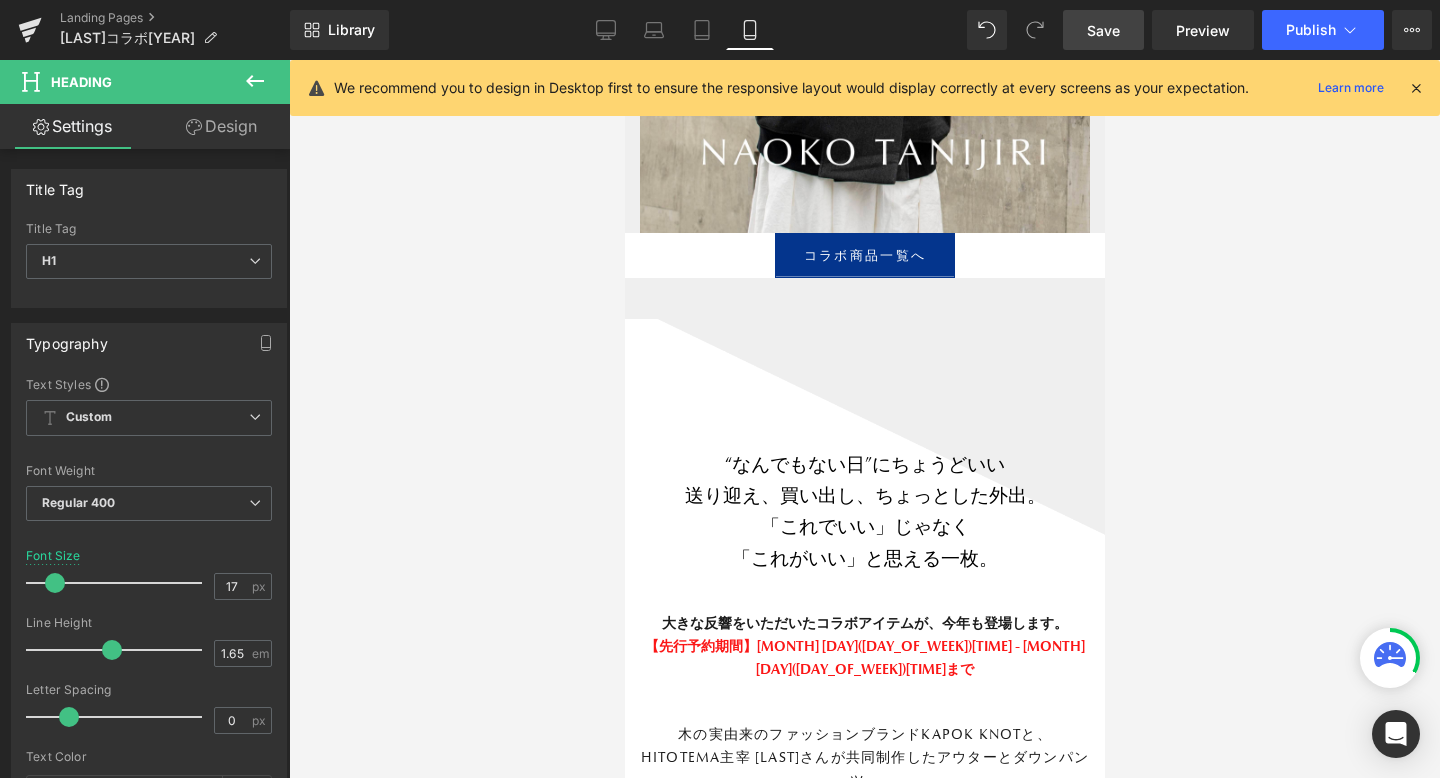 scroll, scrollTop: 548, scrollLeft: 0, axis: vertical 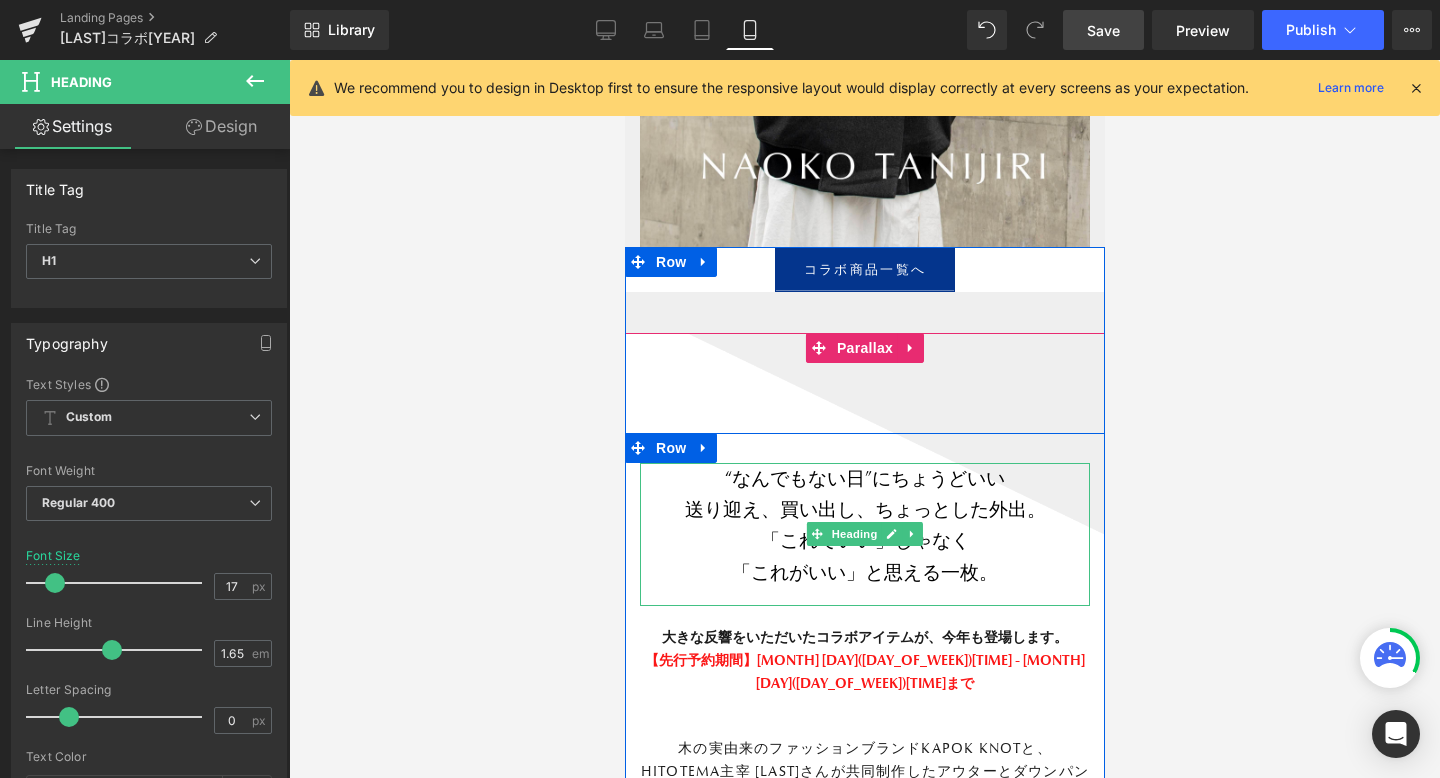 click on "“なんでもない日”にちょうどいい" at bounding box center [864, 478] 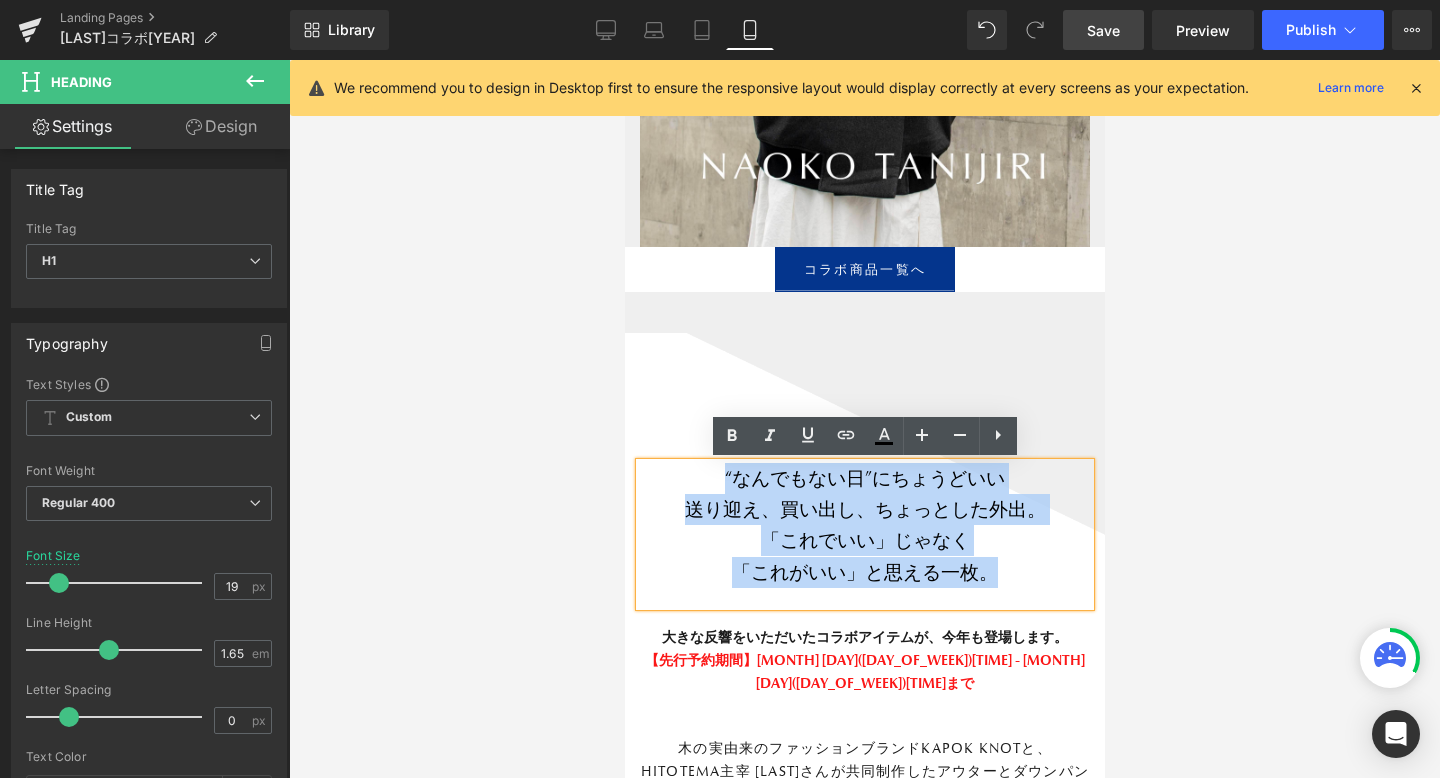 drag, startPoint x: 721, startPoint y: 472, endPoint x: 1055, endPoint y: 568, distance: 347.52267 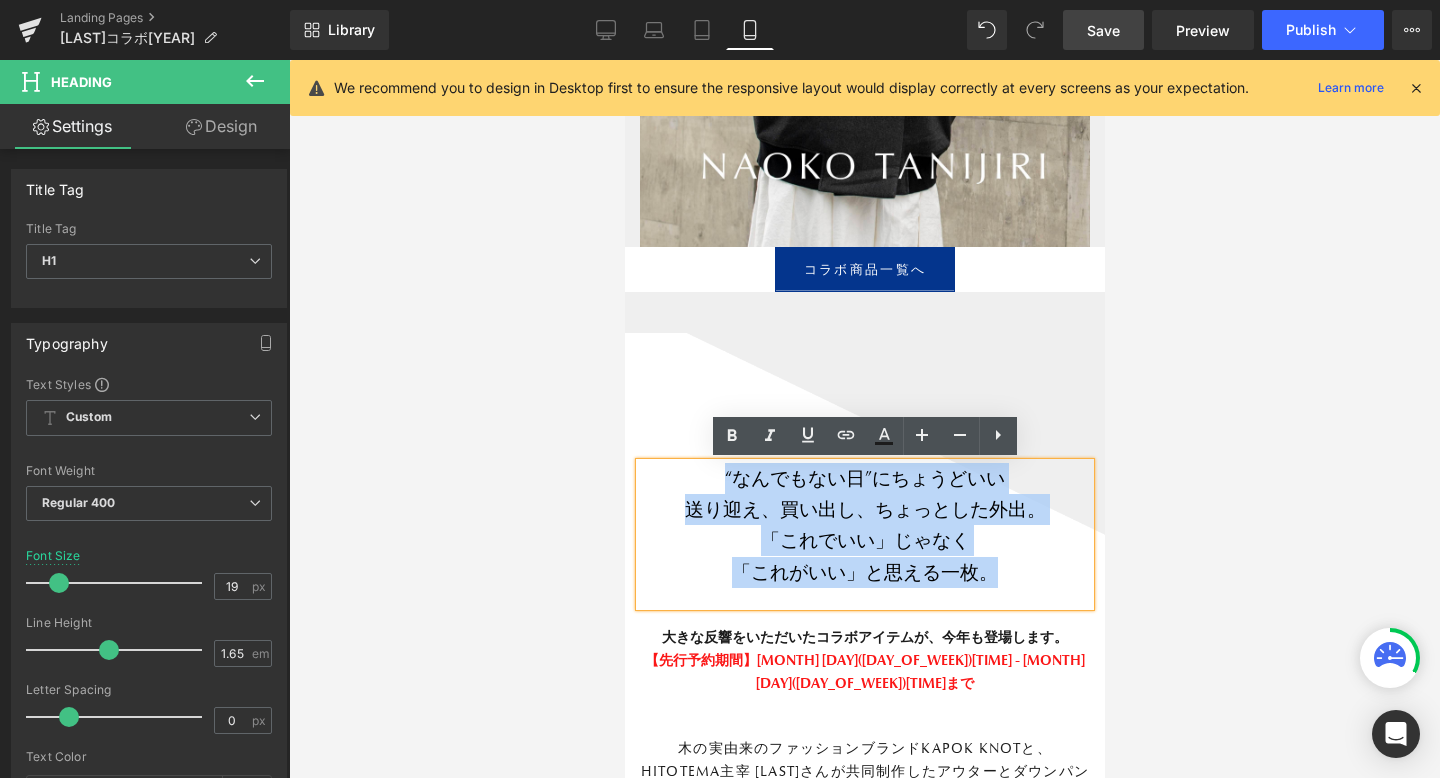 copy on "“なんでもない日”にちょうどいい 送り迎え、買い出し、ちょっとした外出。 「これでいい」じゃなく 「これがいい」と思える一枚。" 